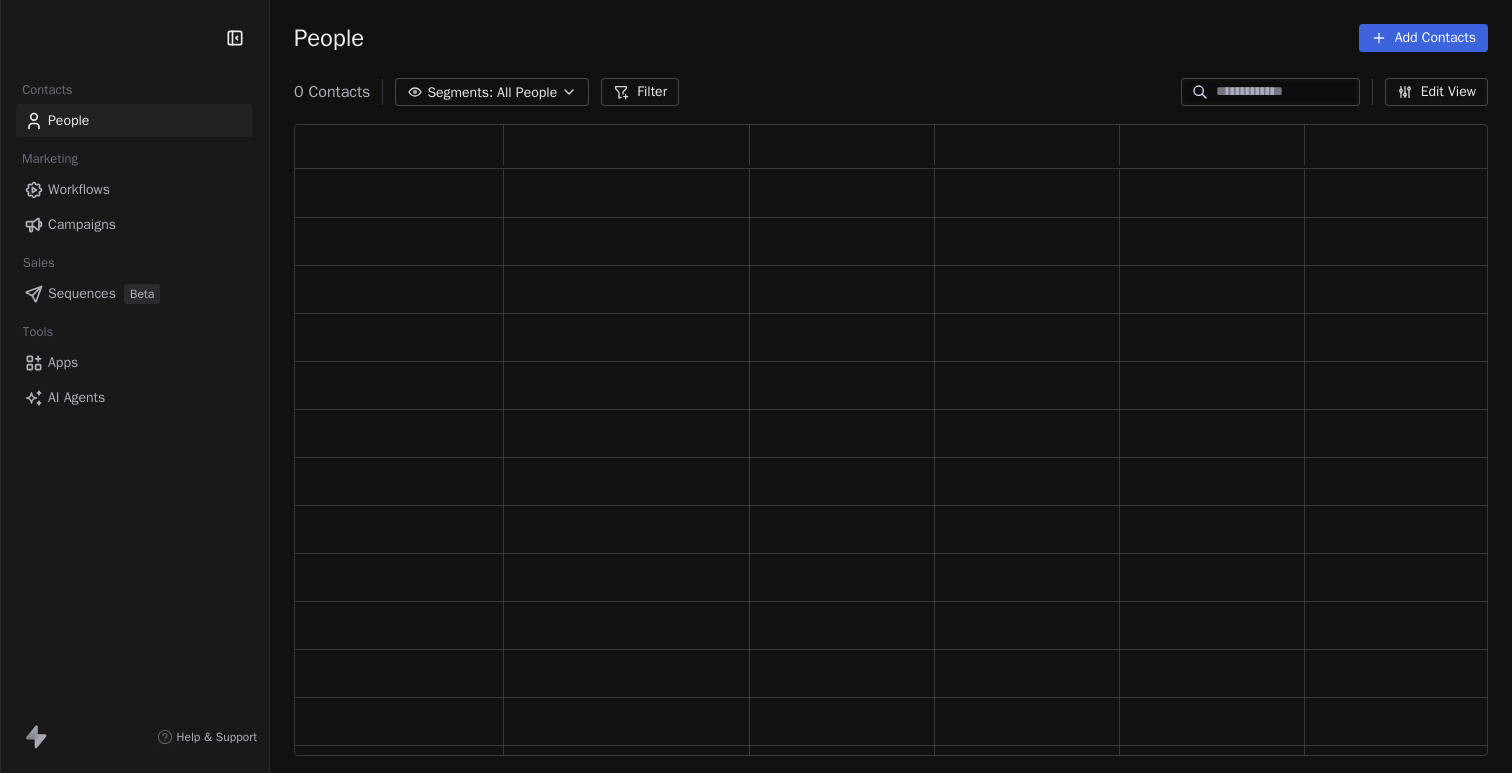 scroll, scrollTop: 0, scrollLeft: 0, axis: both 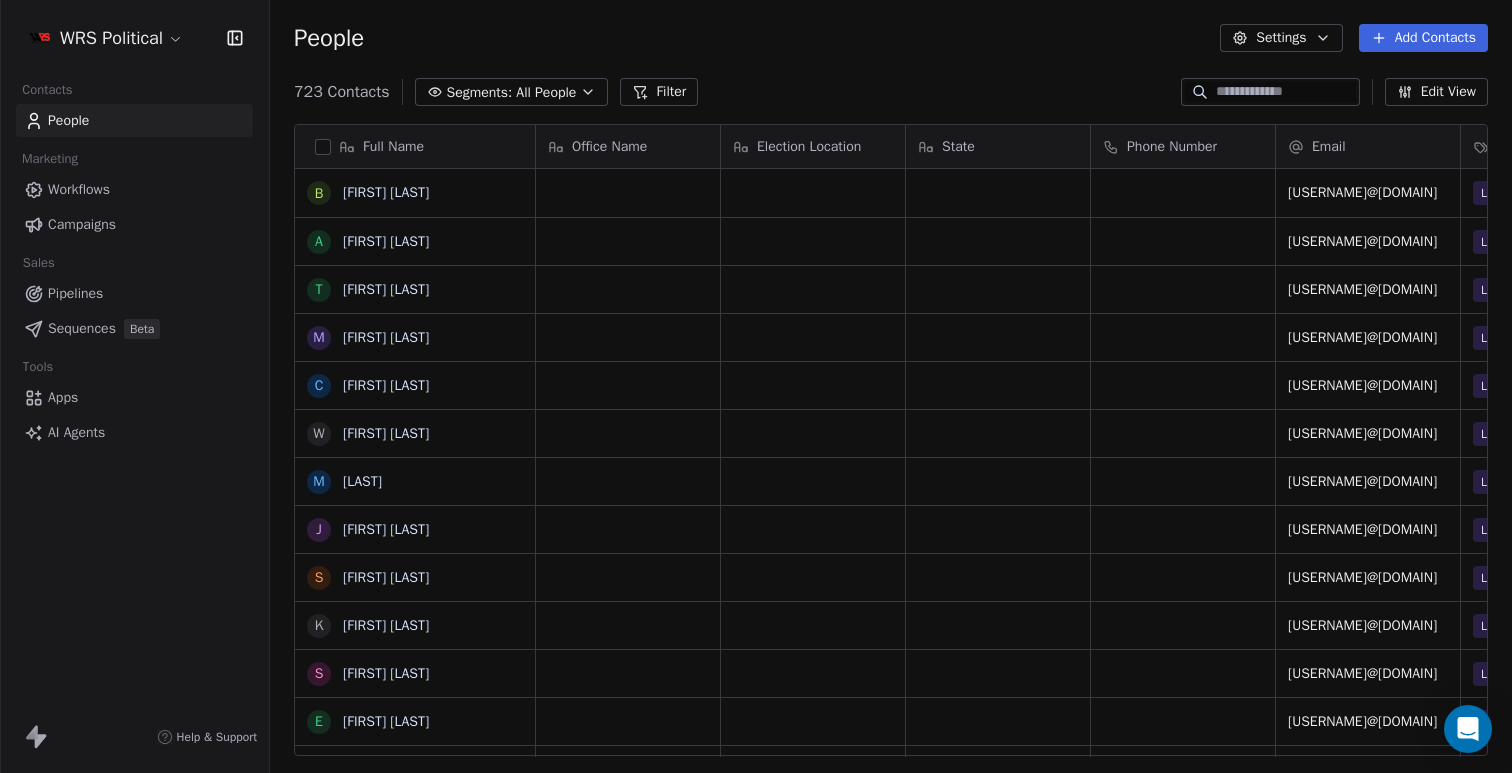 click on "Full Name B [LAST] A [LAST] T [LAST] M [LAST] C [LAST] W [LAST] M [LAST] J [LAST] S [LAST] K [LAST] S [LAST] E [LAST] D [LAST] L [LAST] J [LAST] A [LAST] J [LAST] V [LAST] C [LAST] A [LAST] S [LAST] T [LAST] K [LAST] S [LAST] G [LAST] S [LAST] J [LAST] D [LAST] M [LAST] A [LAST] M [LAST] D [LAST] A [LAST] Office Name Election Location State Phone Number Email Tags Primary Election Email Verification Status [USERNAME]@[DOMAIN] List > Calendly Pending [USERNAME]@[DOMAIN] List > Calendly Pending [USERNAME]@[DOMAIN] Pending" at bounding box center [756, 386] 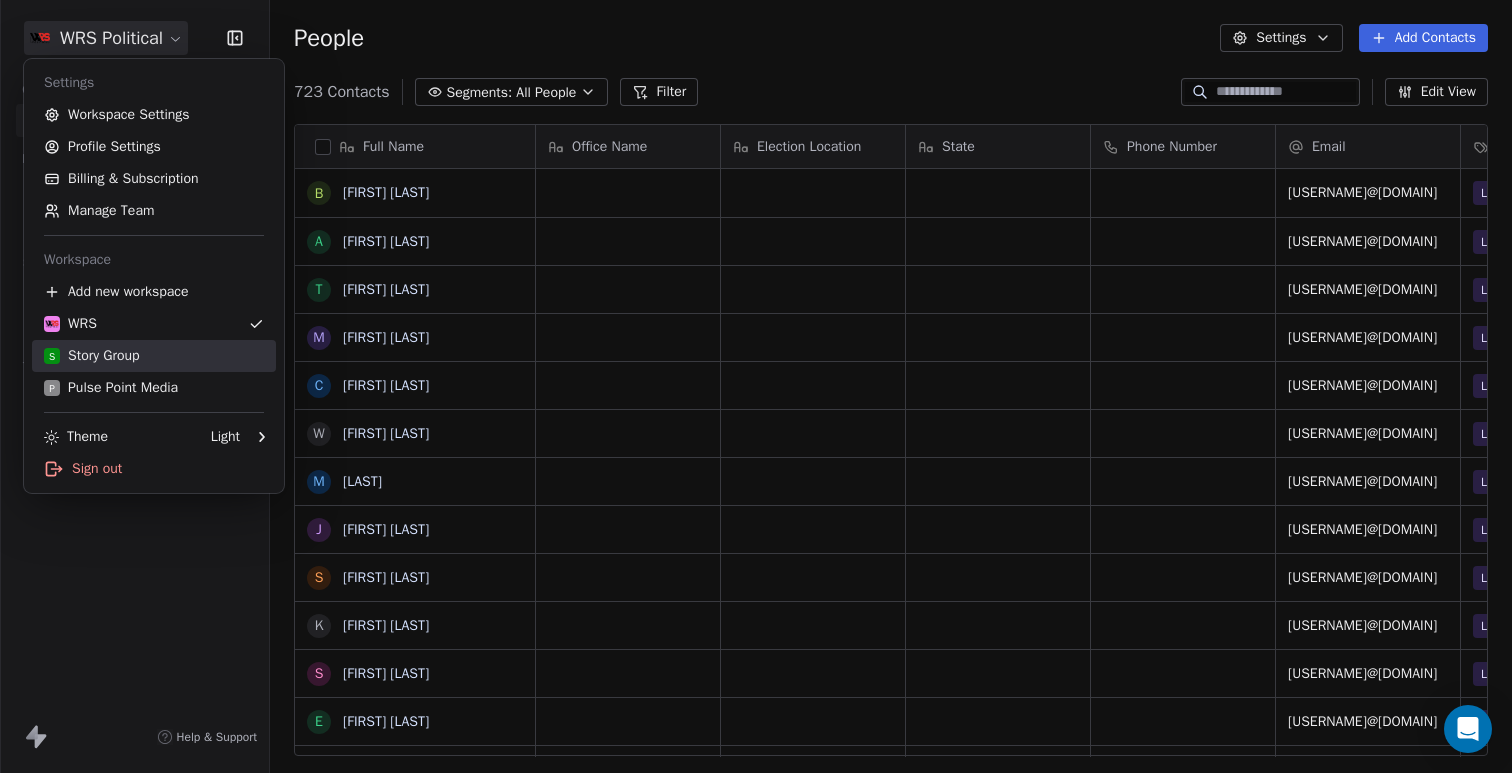 click on "S Story Group" at bounding box center [92, 356] 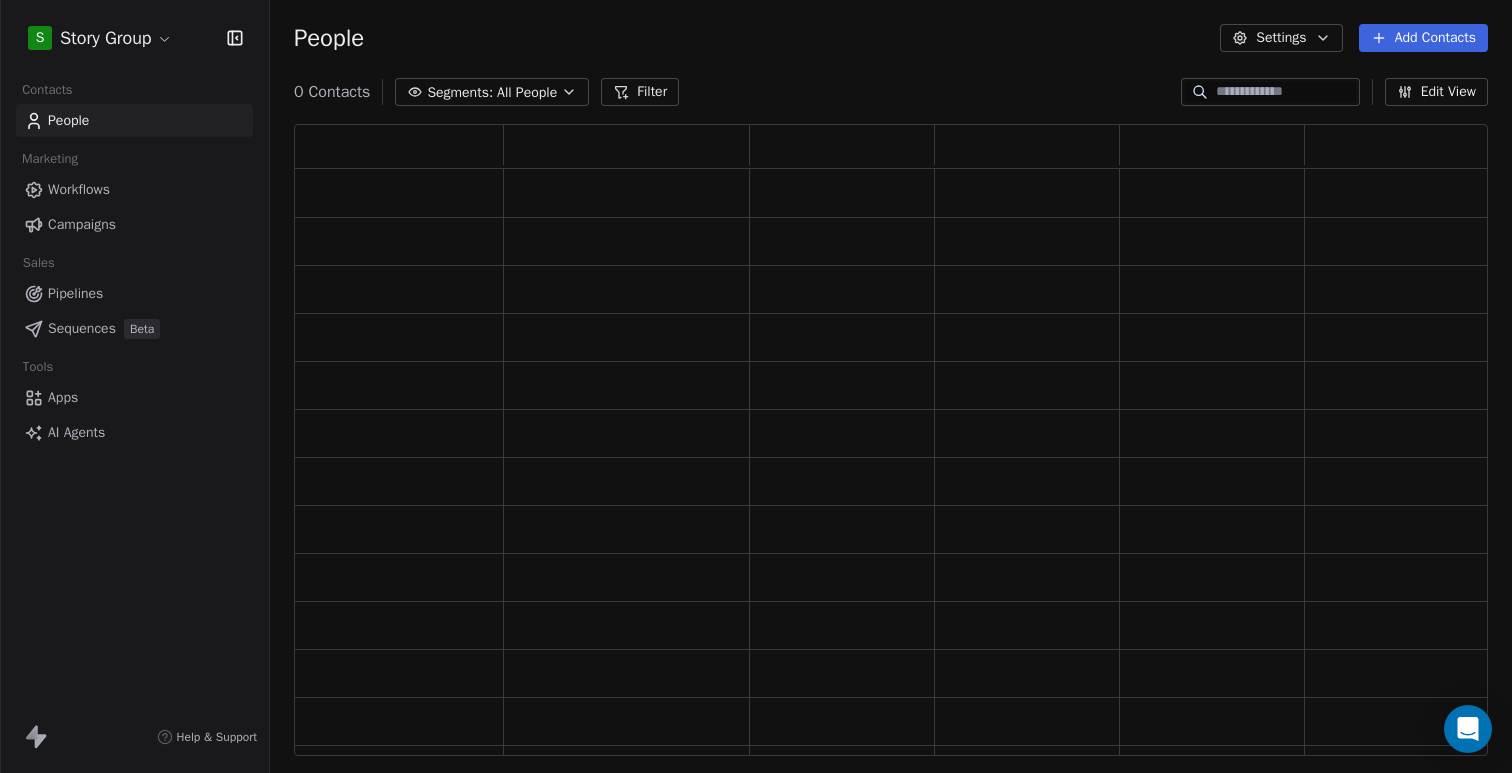 scroll, scrollTop: 16, scrollLeft: 16, axis: both 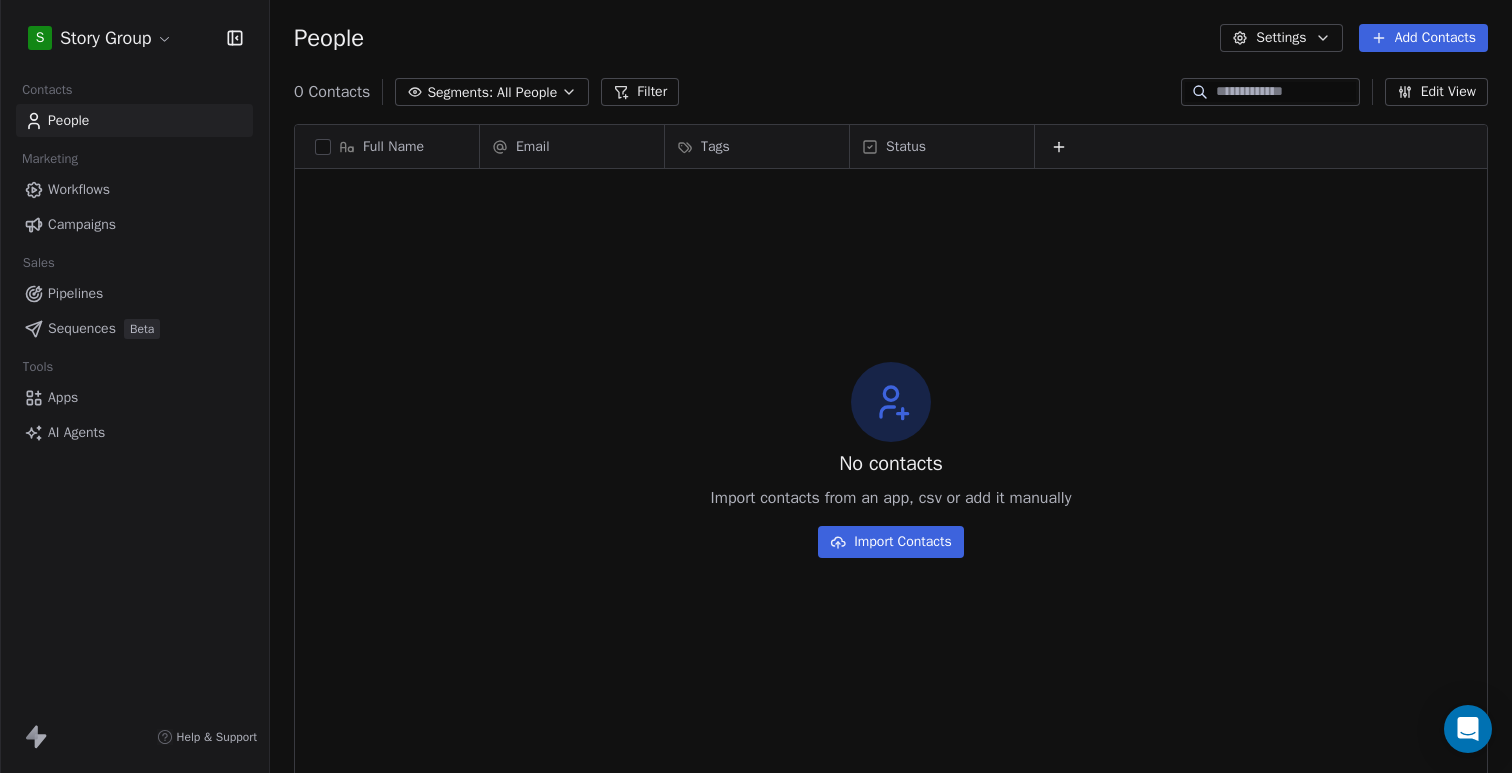 click on "Full Name B [LAST] A [LAST] T [LAST] M [LAST] C [LAST] W [LAST] M [LAST] J [LAST] S [LAST] K [LAST] S [LAST] E [LAST] D [LAST] L [LAST] J [LAST] A [LAST] J [LAST] V [LAST] C [LAST] A [LAST] S [LAST] T [LAST] K [LAST] S [LAST] G [LAST] S [LAST] J [LAST] D [LAST] M [LAST] A [LAST] M [LAST] D [LAST] A [LAST] Office Name Election Location State Phone Number Email Tags Primary Election Email Verification Status [USERNAME]@[DOMAIN] List > Calendly Pending [USERNAME]@[DOMAIN] List > Calendly Pending [USERNAME]@[DOMAIN] Pending" at bounding box center [756, 386] 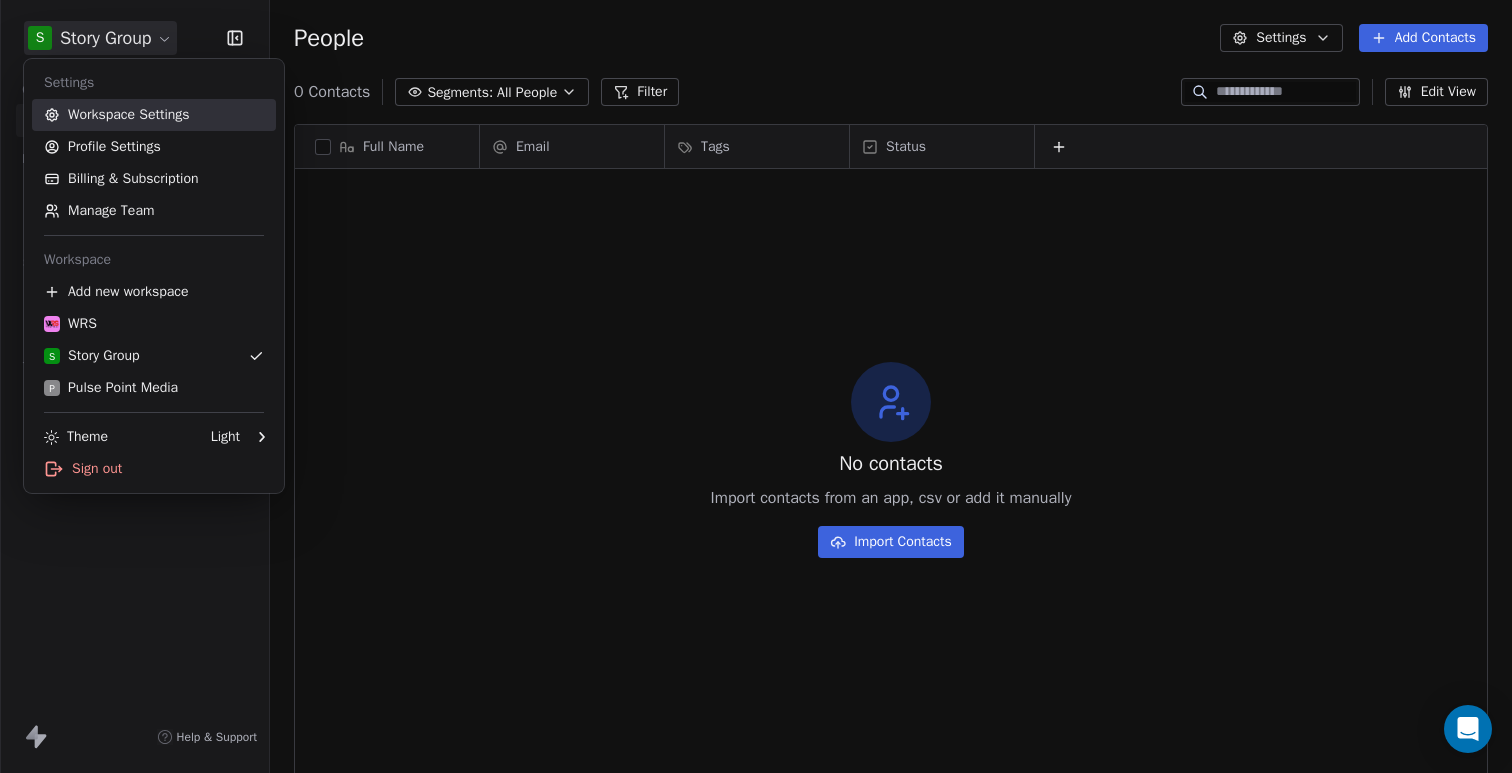 click on "Workspace Settings" at bounding box center [154, 115] 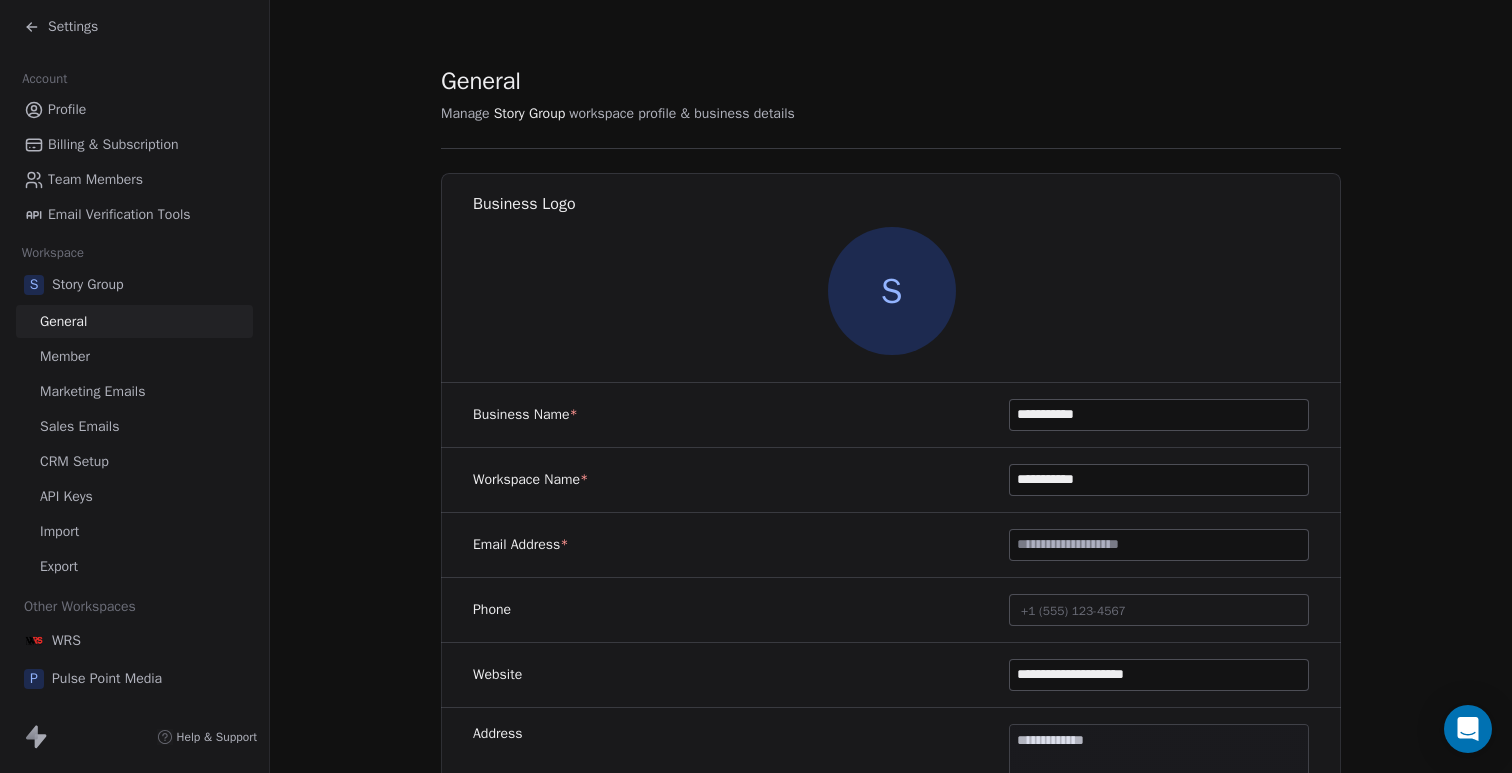 scroll, scrollTop: 4, scrollLeft: 0, axis: vertical 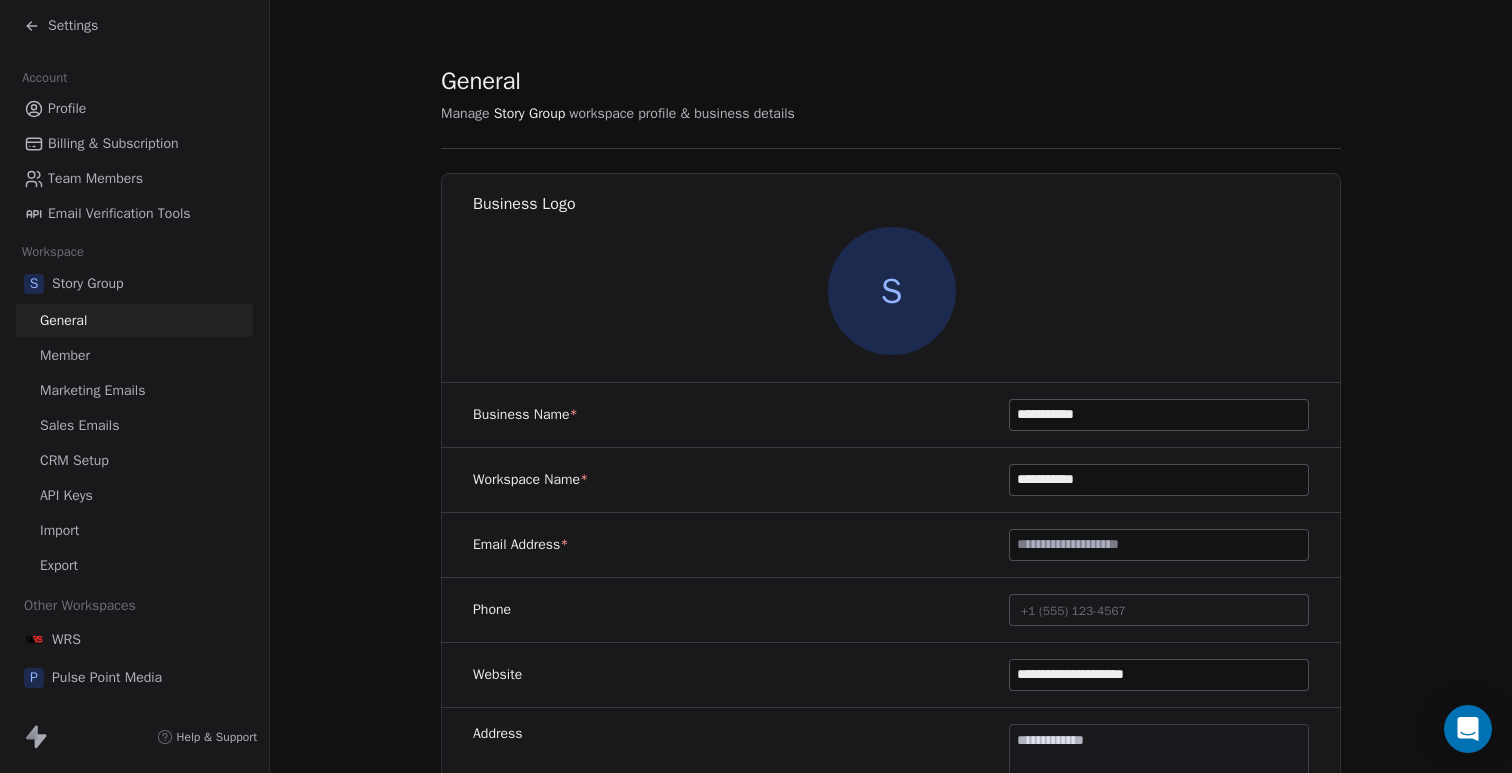 click on "Email Verification Tools" at bounding box center (119, 213) 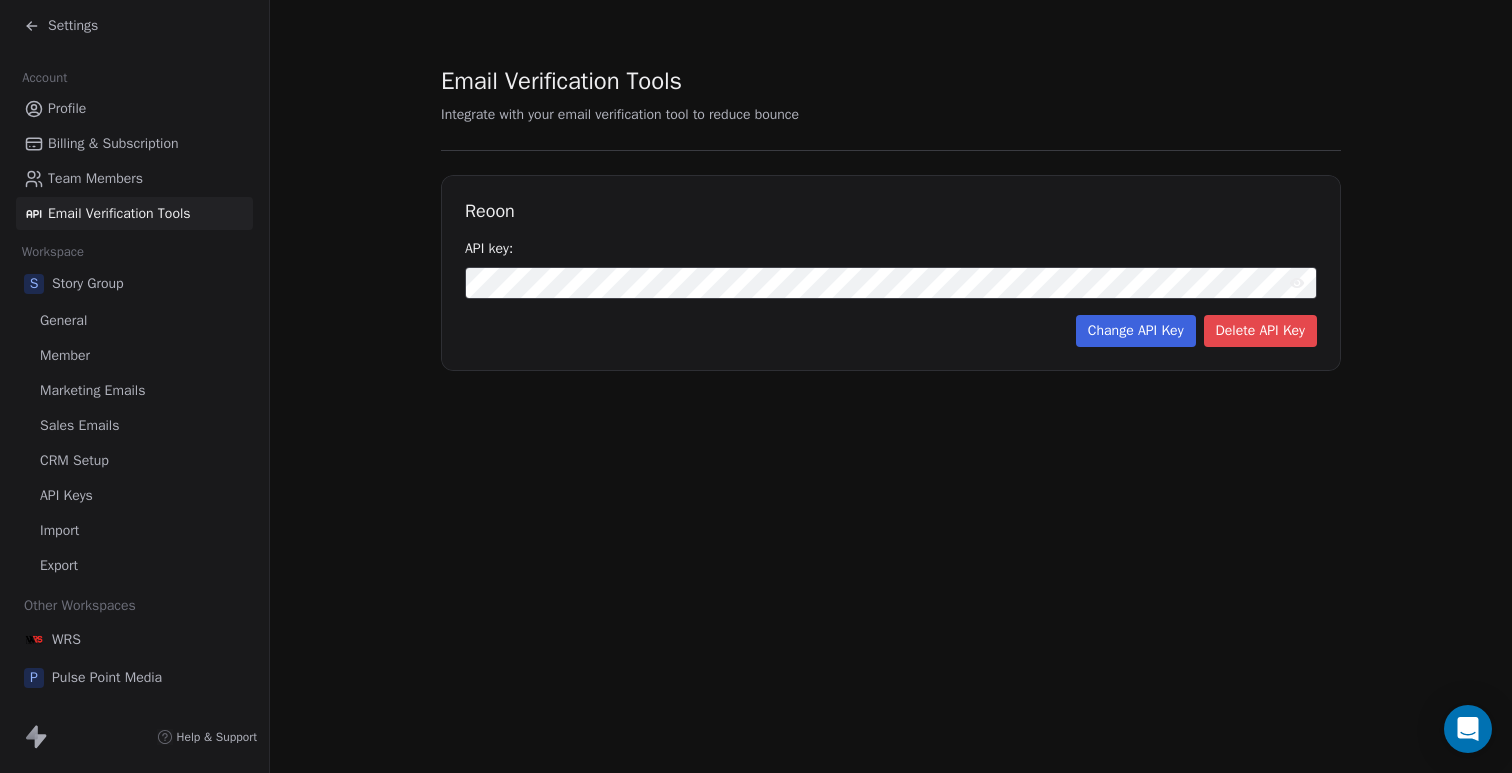 click on "Team Members" at bounding box center (95, 178) 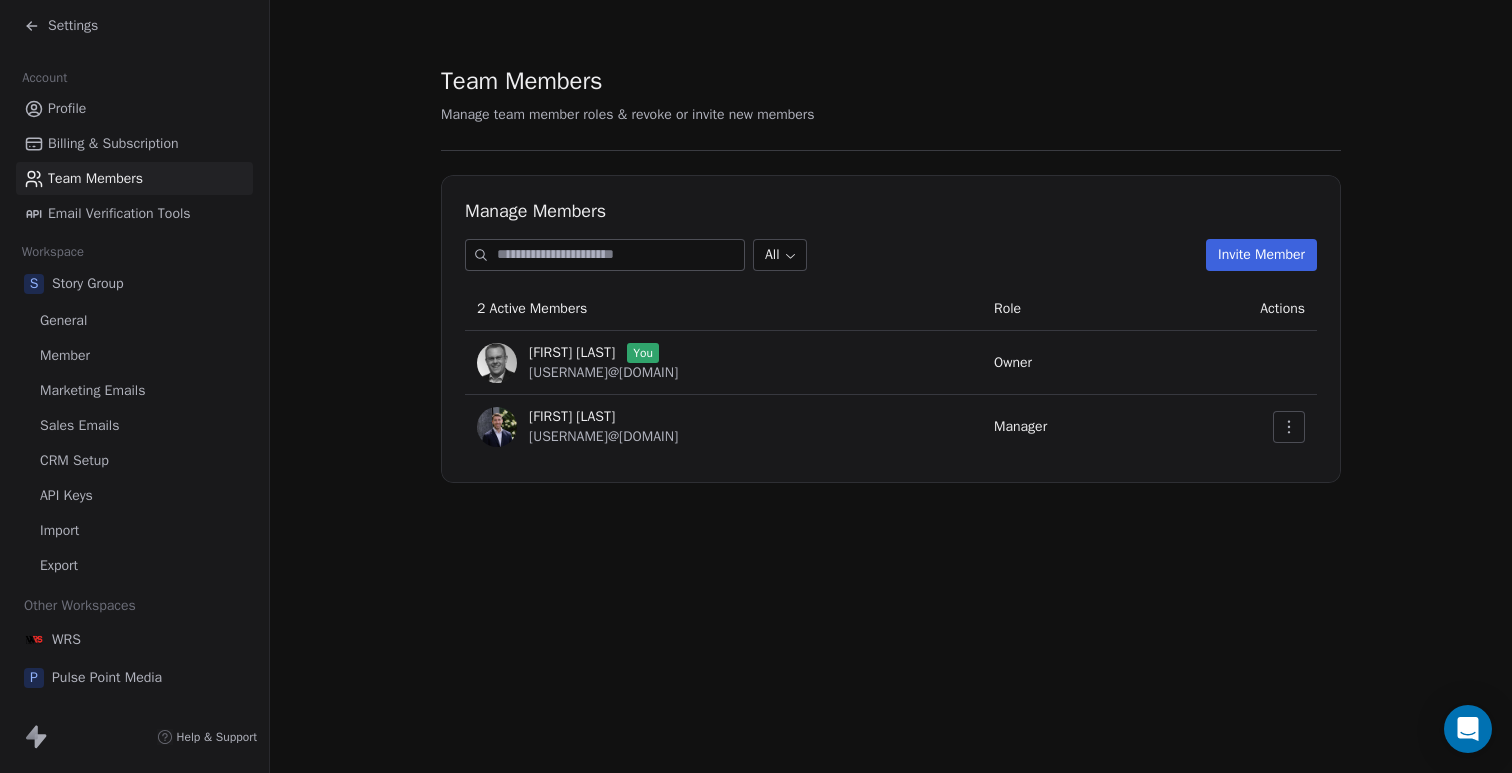 click on "General" at bounding box center (134, 320) 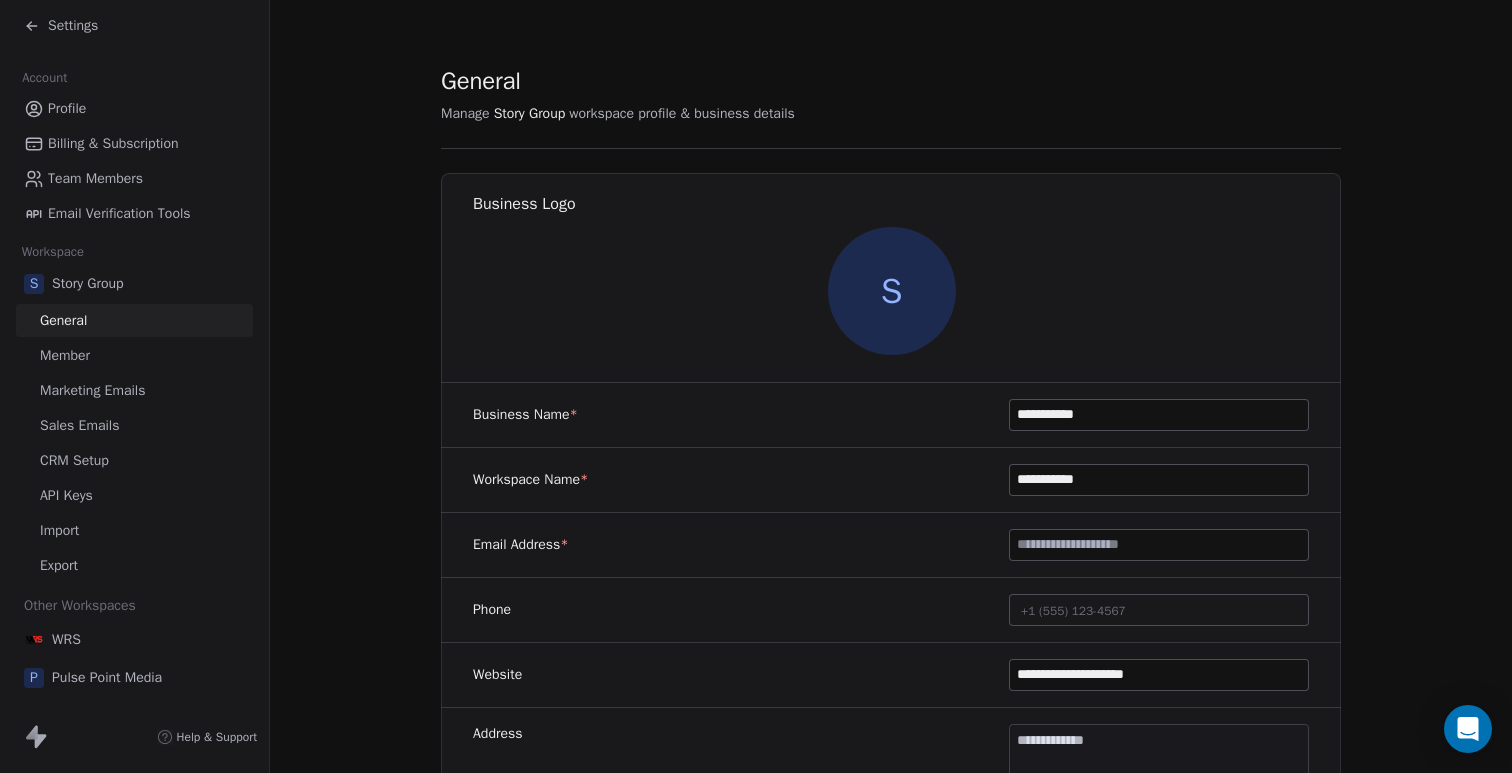 click on "Marketing Emails" at bounding box center (92, 390) 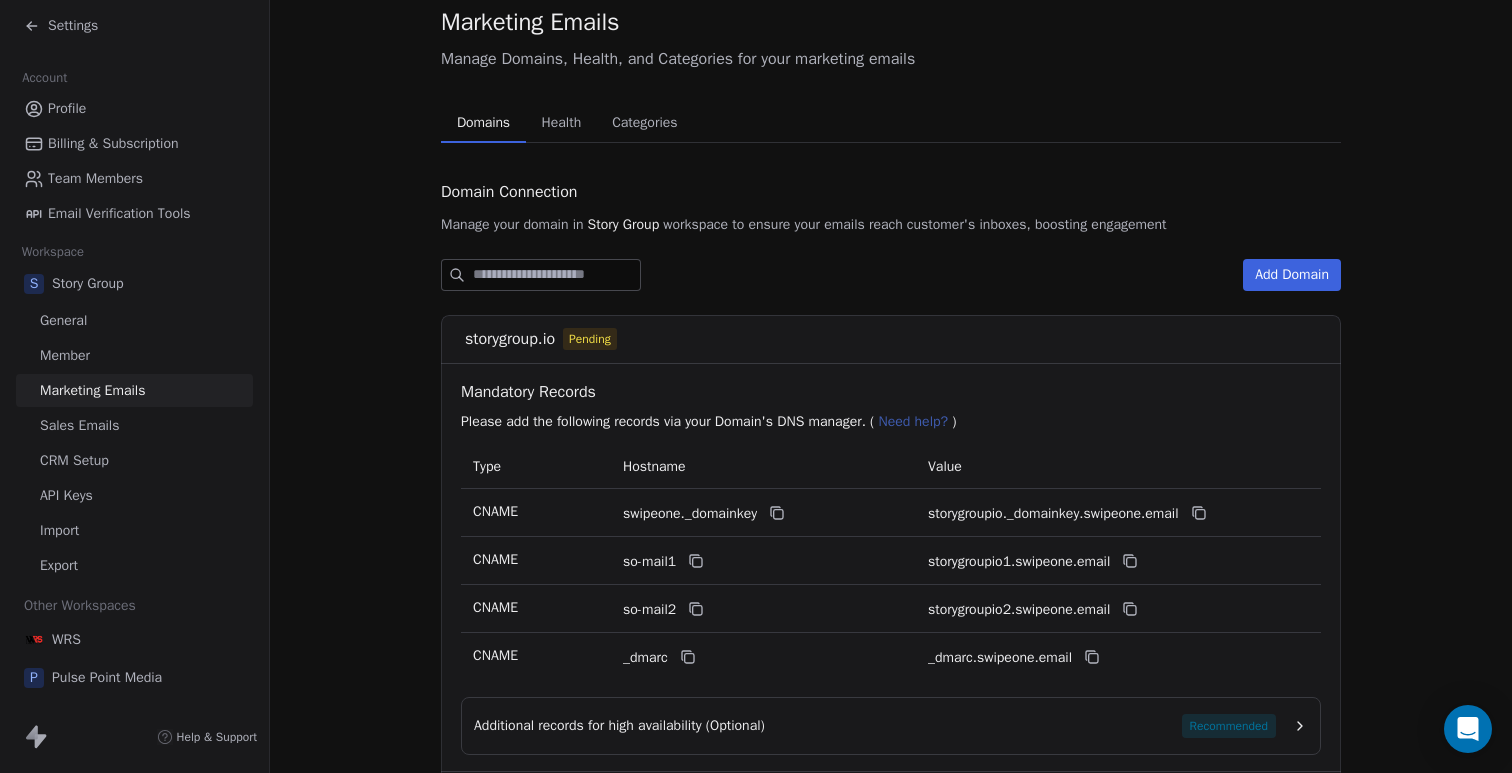 scroll, scrollTop: 208, scrollLeft: 0, axis: vertical 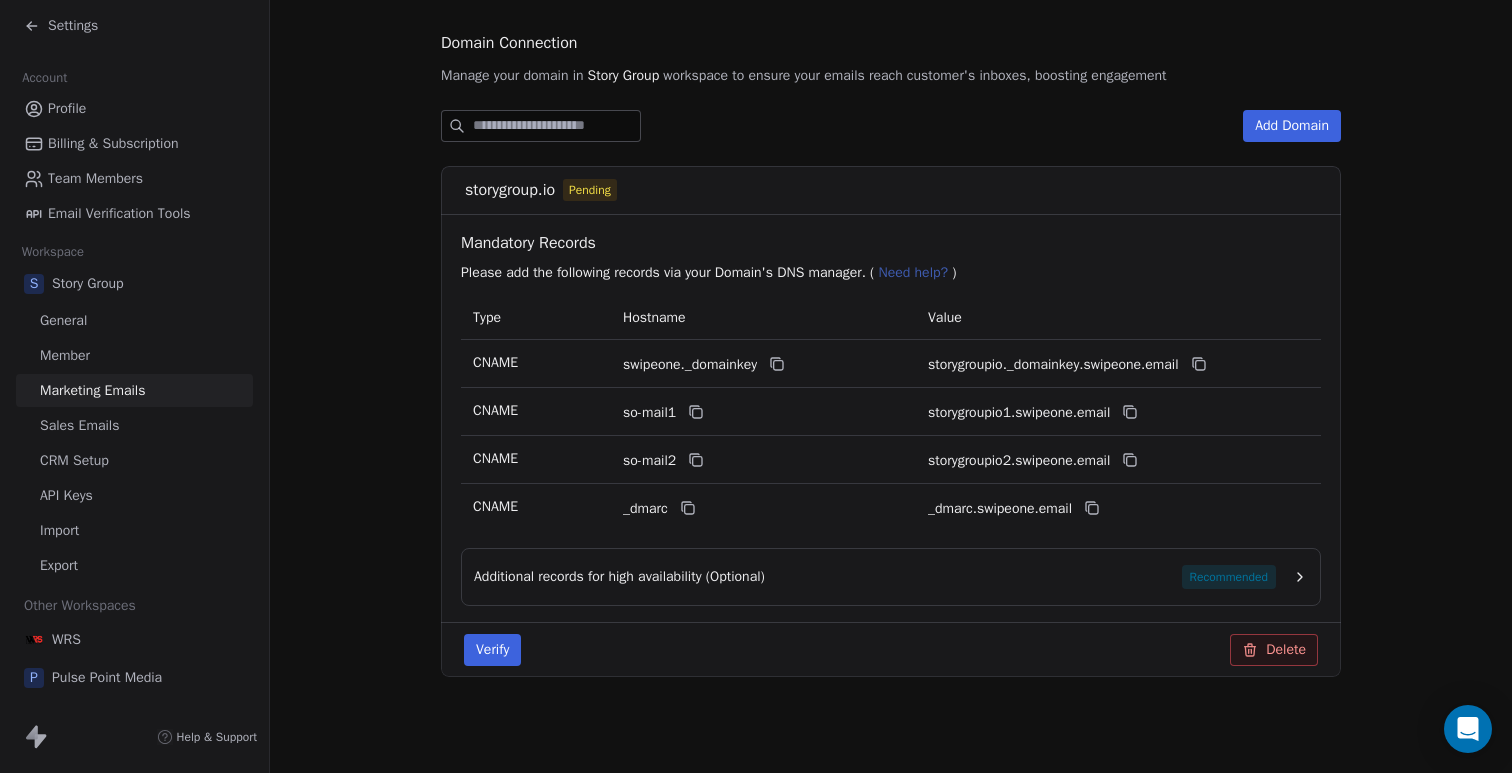 click 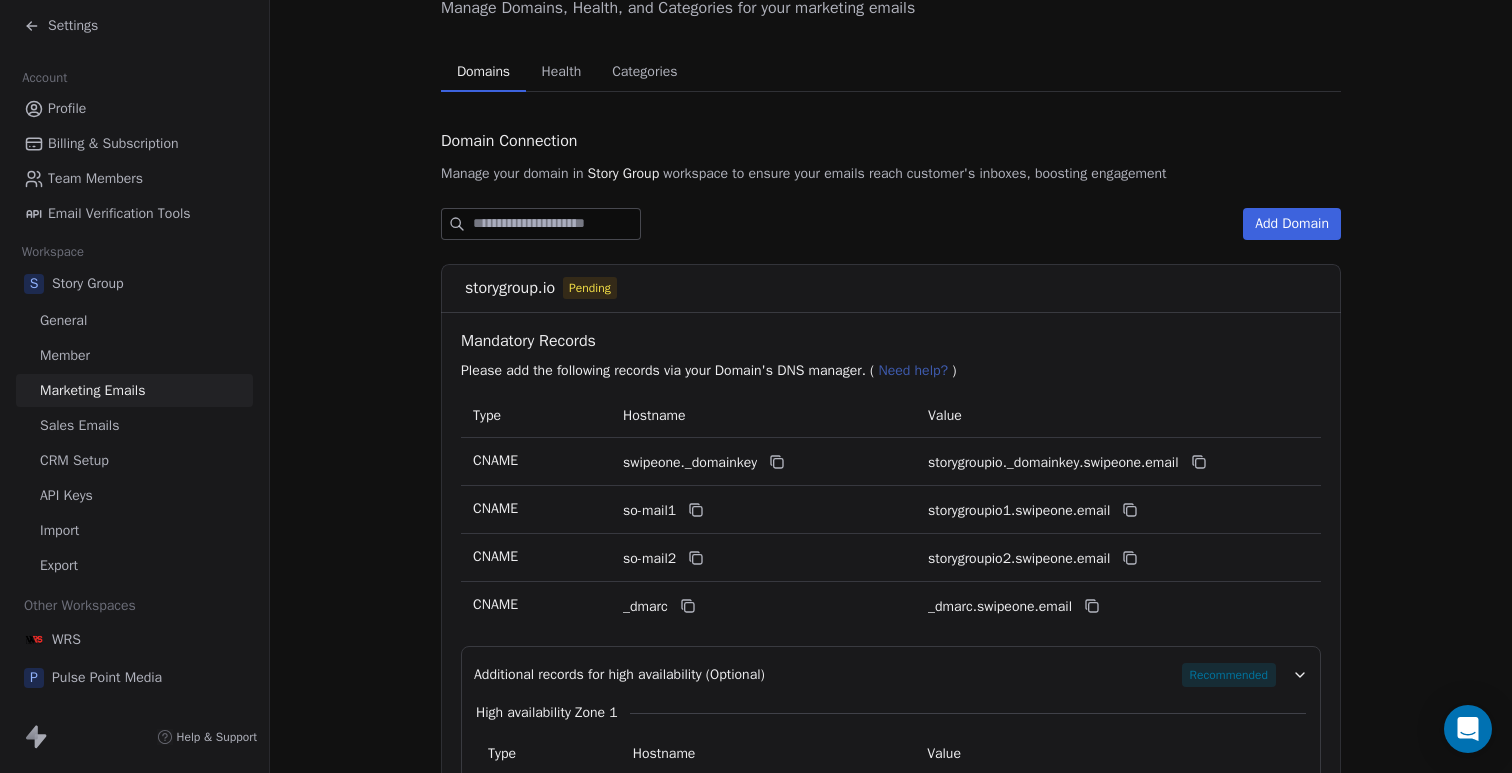 scroll, scrollTop: 109, scrollLeft: 0, axis: vertical 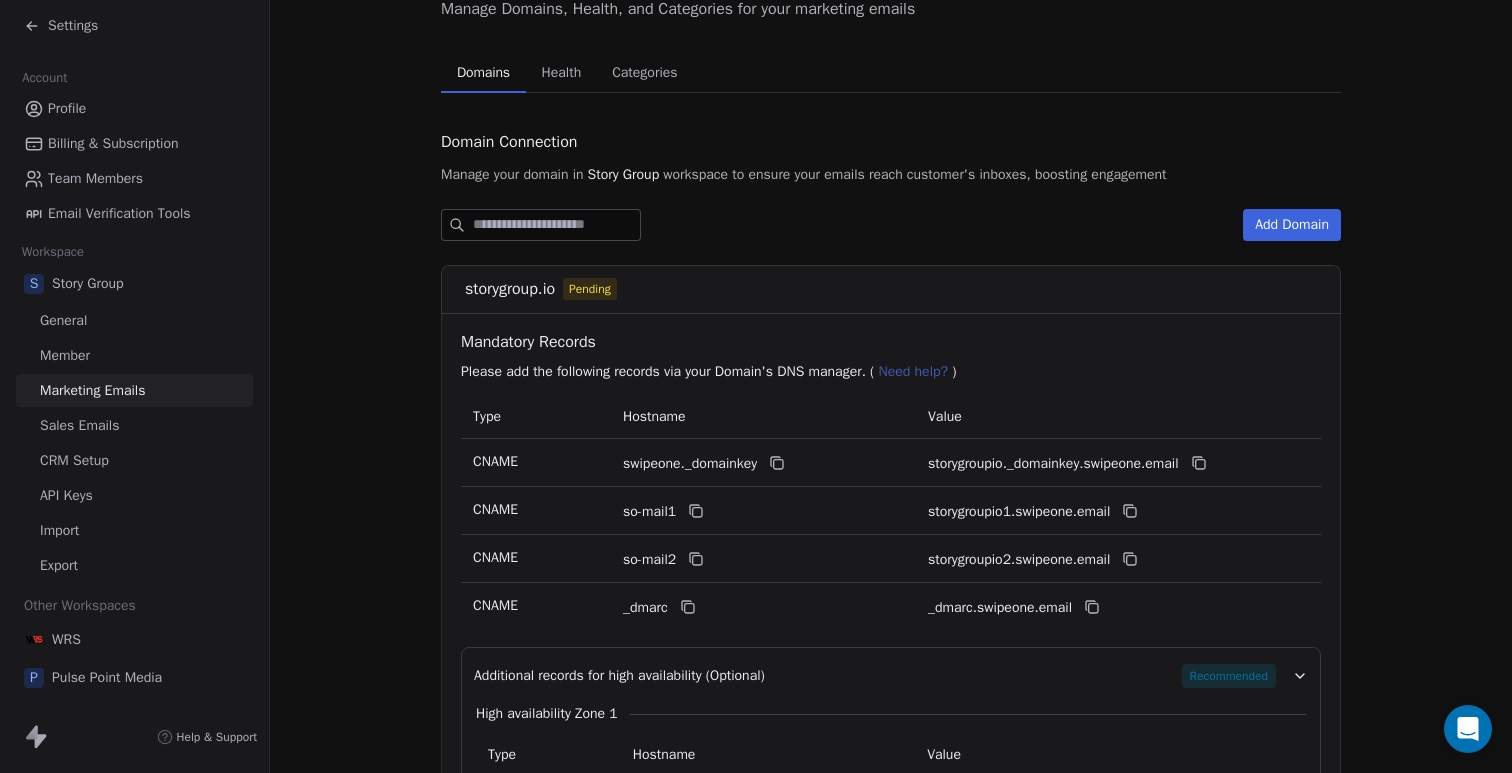 click on "Domains Domains Health Health Categories Categories Domain Connection Manage your domain in Story Group workspace to ensure your emails reach customer's inboxes, boosting engagement Add Domain storygroup.io Pending Mandatory Records Please add the following records via your Domain's DNS manager. (   Need help?   ) Type Hostname Value CNAME swipeone._domainkey storygroupio._domainkey.swipeone.email CNAME so-mail1 storygroupio1.swipeone.email CNAME so-mail2 storygroupio2.swipeone.email CNAME _dmarc _dmarc.swipeone.email Additional records for high availability (Optional) Recommended High availability Zone 1 Type Hostname Value CNAME so1._domainkey storygroupioso1._domainkey.swipeone.email CNAME so12._domainkey storygroupioso12._domainkey.swipeone.email CNAME so storygroupioso.swipeone.email Verify Delete" at bounding box center (891, 498) 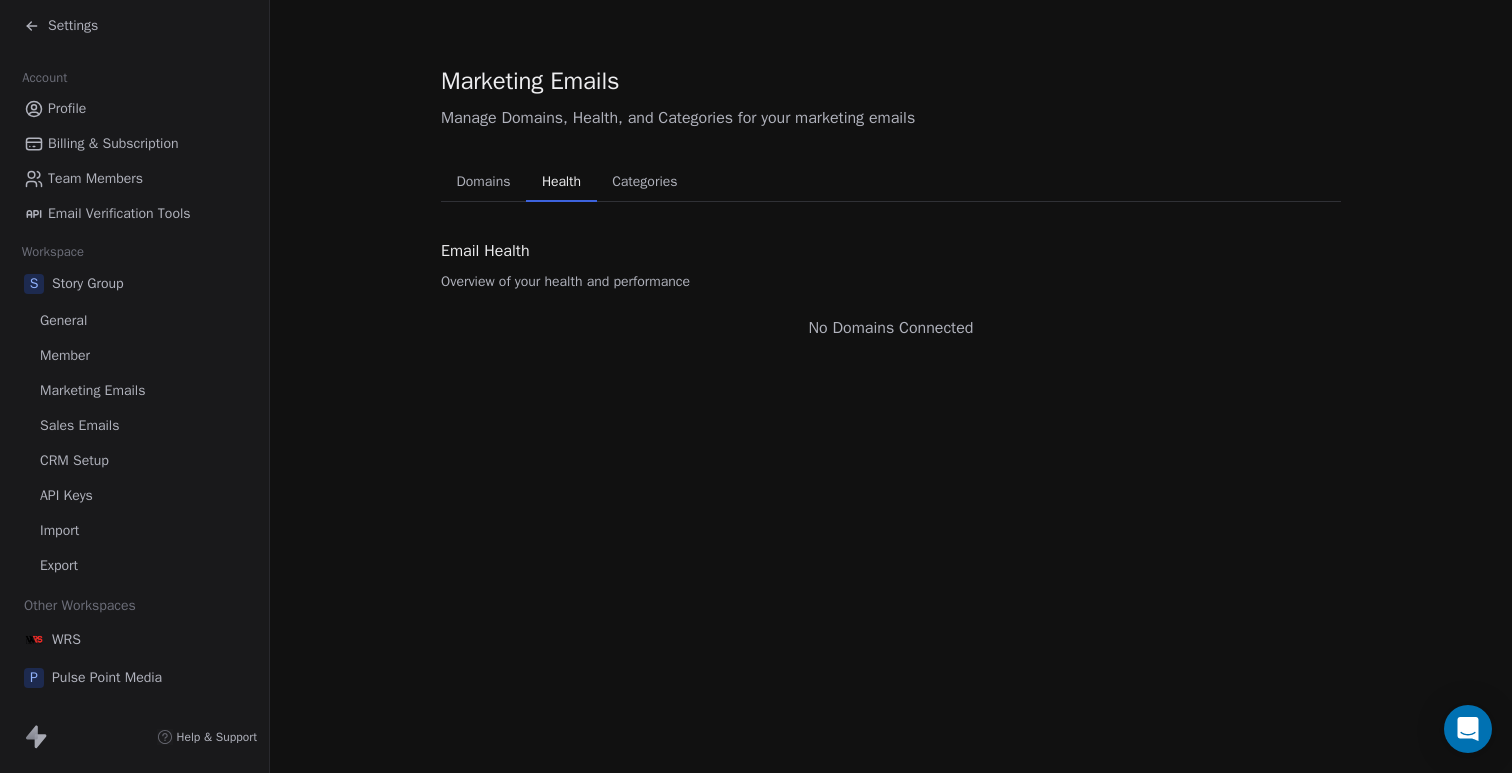 click on "Domains" at bounding box center (484, 182) 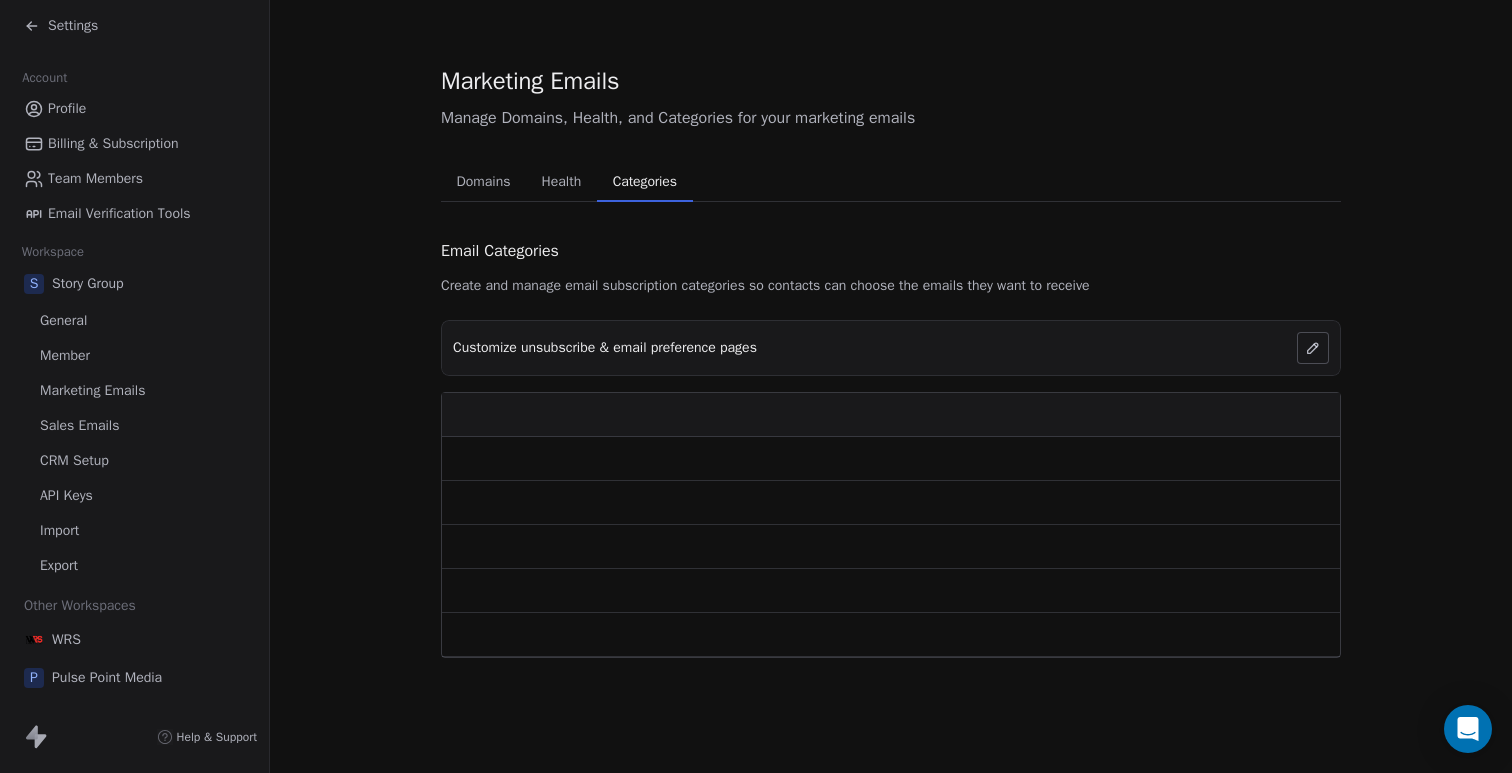 click on "Categories" at bounding box center [645, 182] 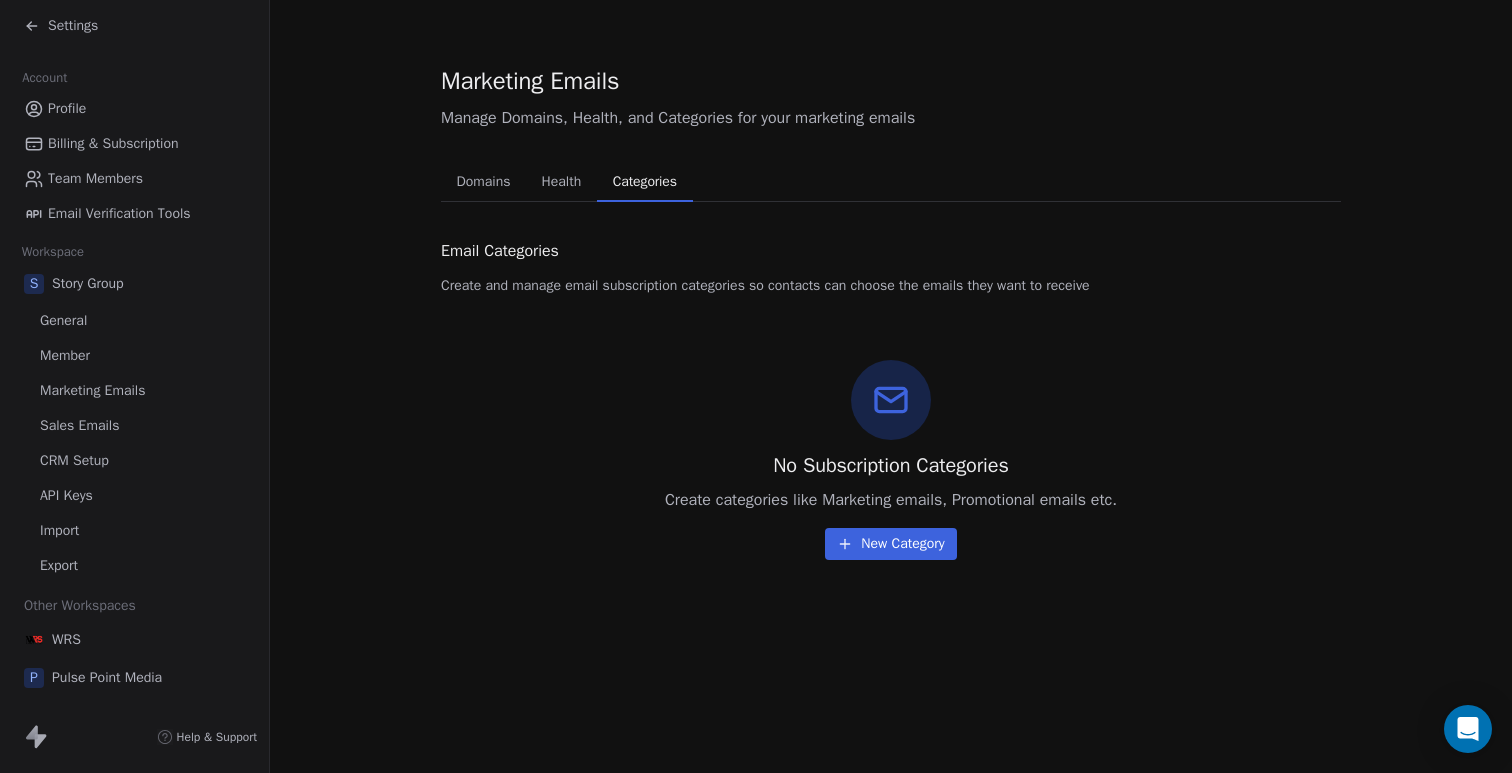 click on "Domains" at bounding box center (484, 182) 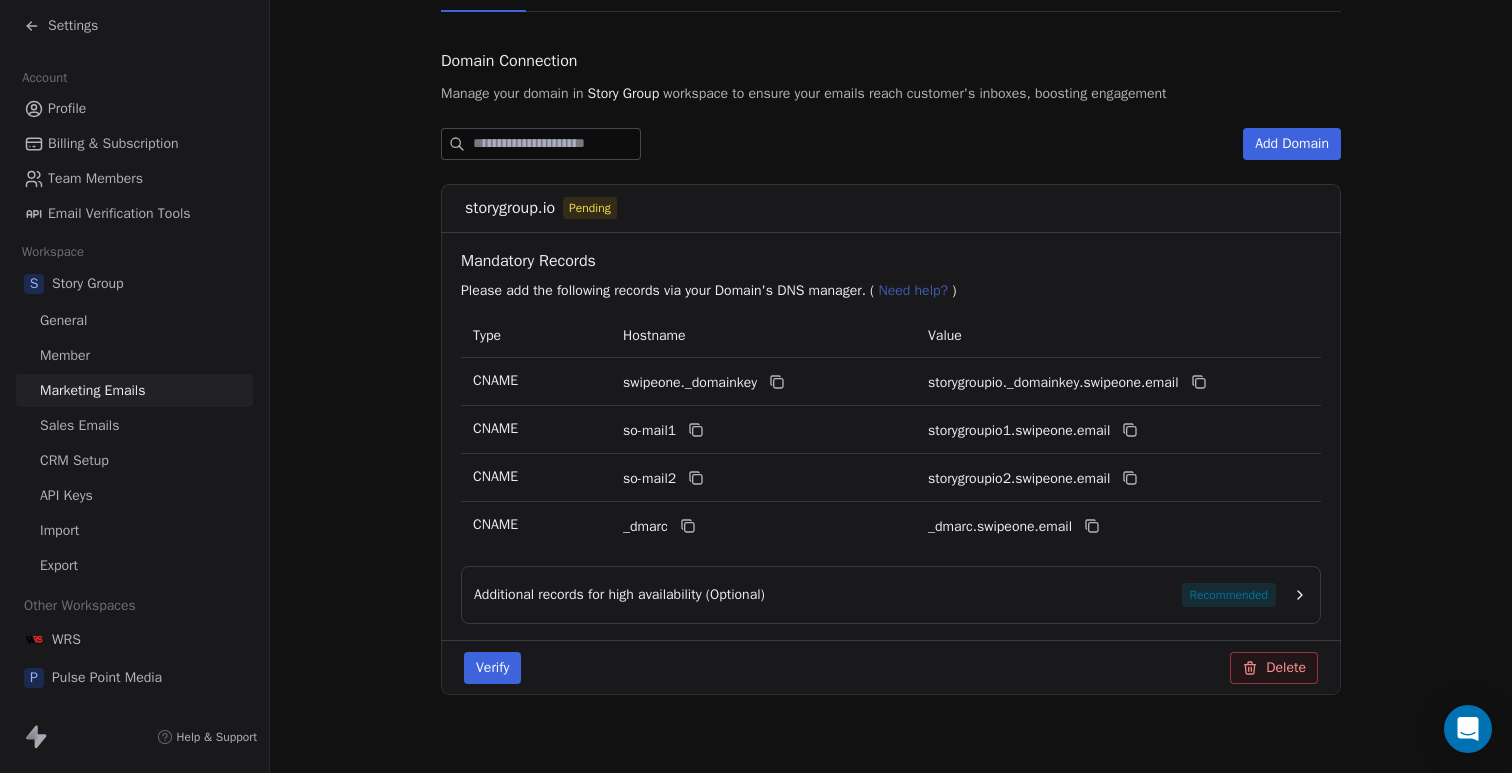 scroll, scrollTop: 208, scrollLeft: 0, axis: vertical 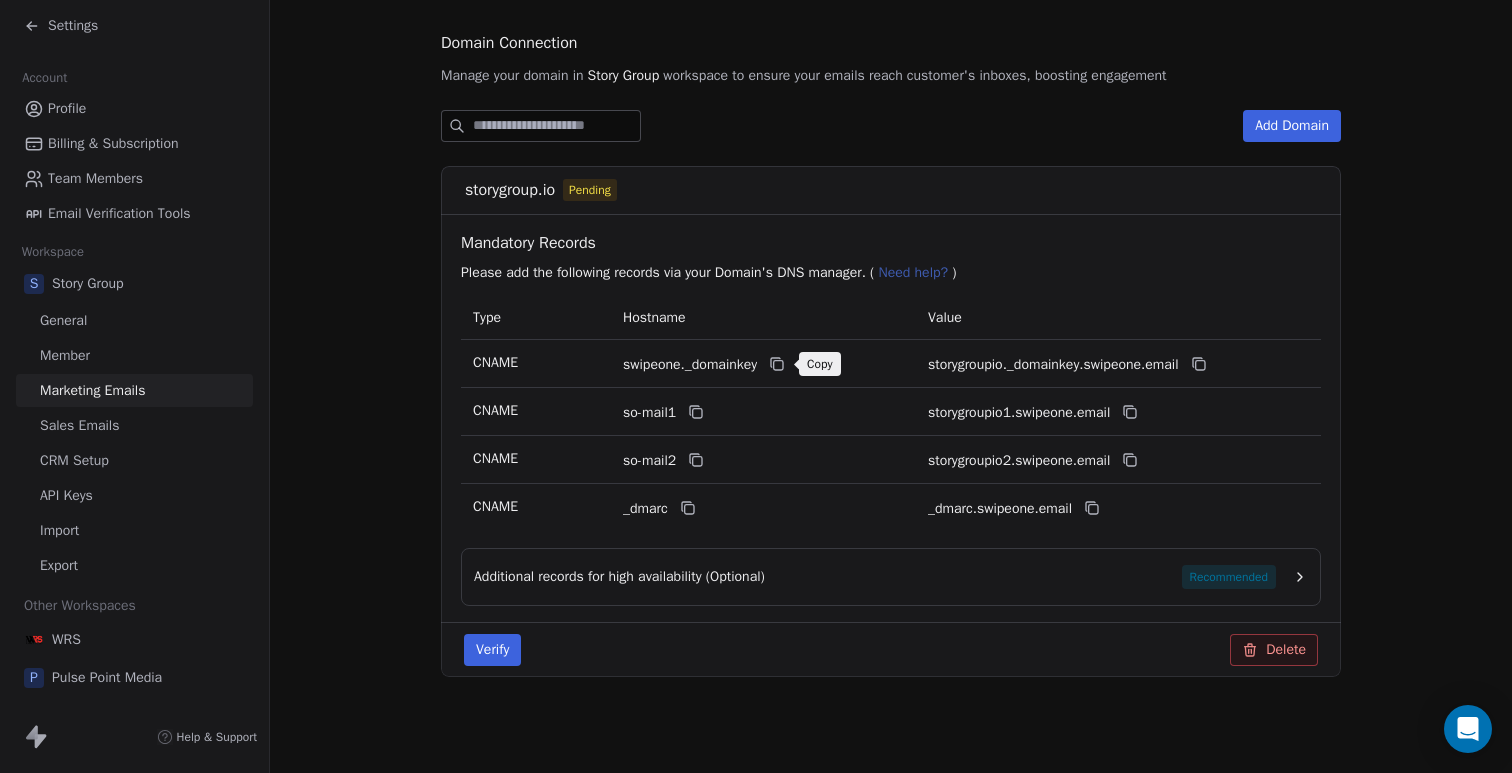 click 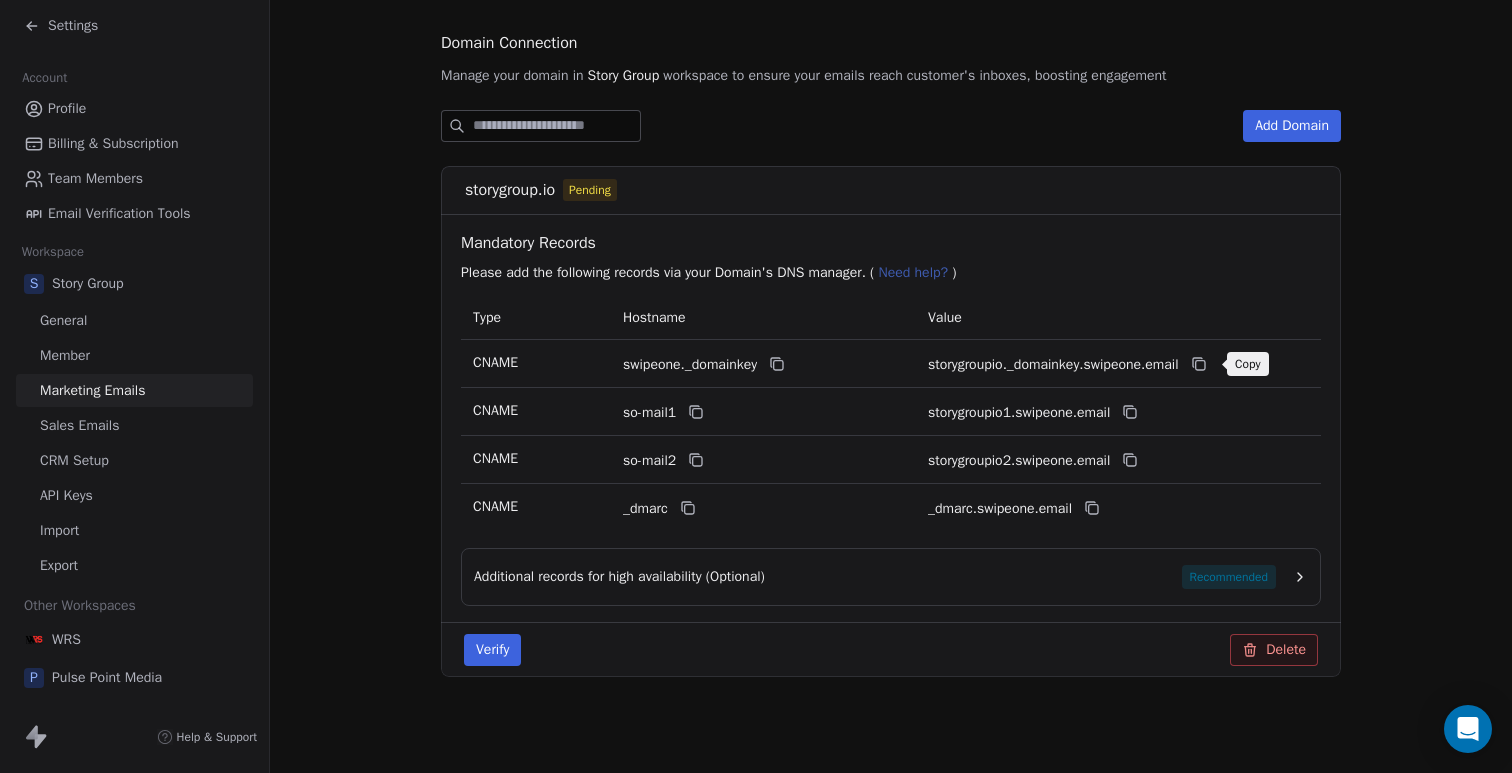click 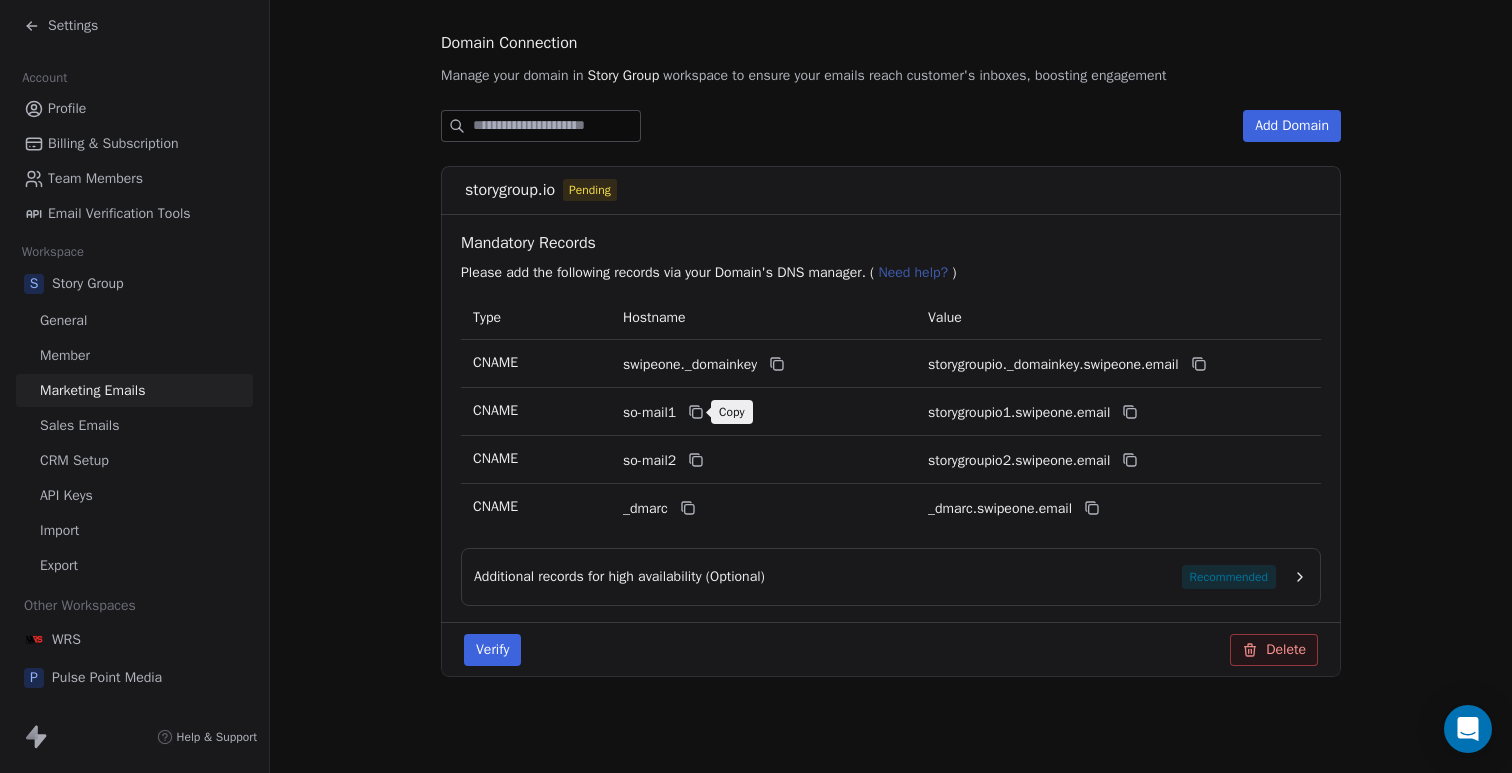 click at bounding box center [696, 412] 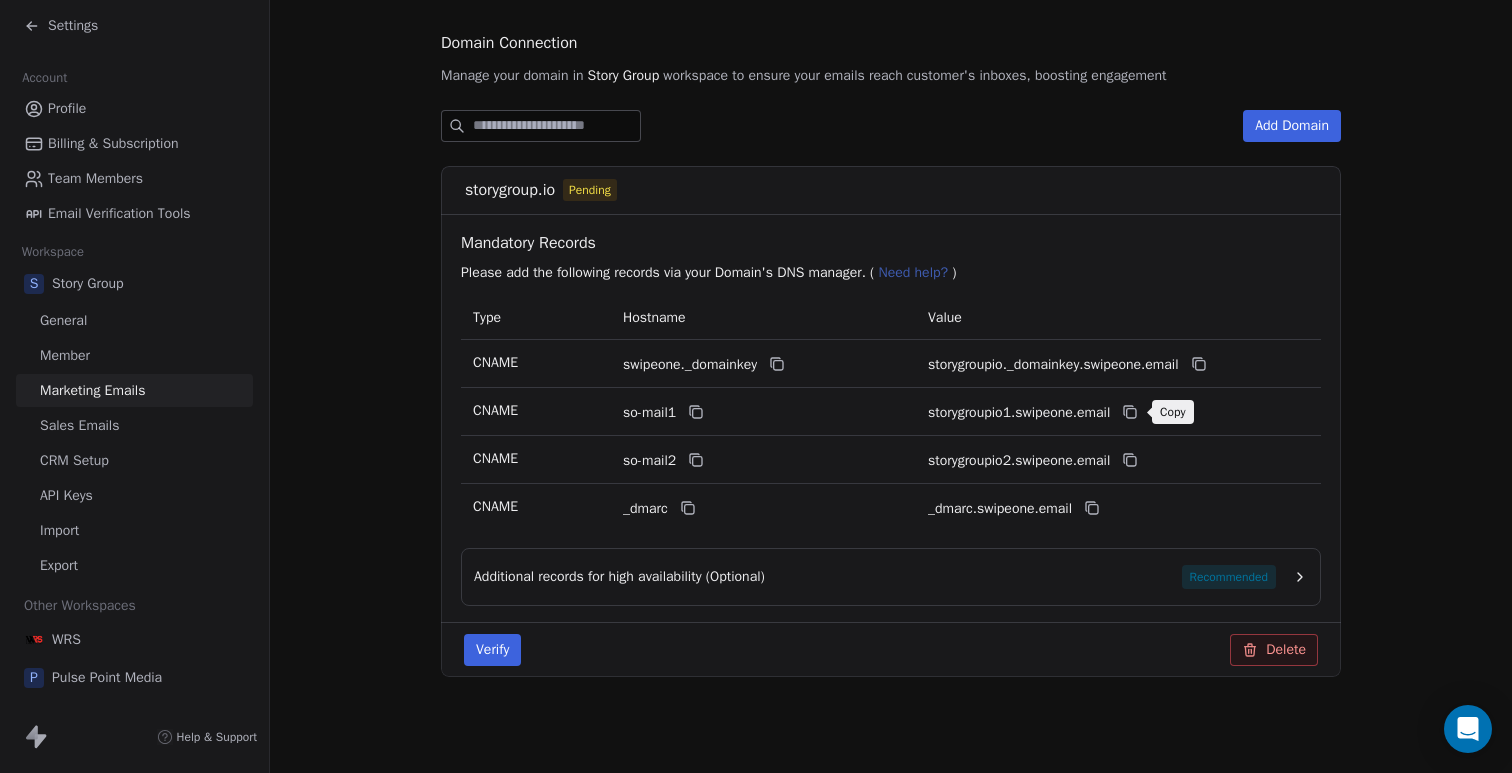 click 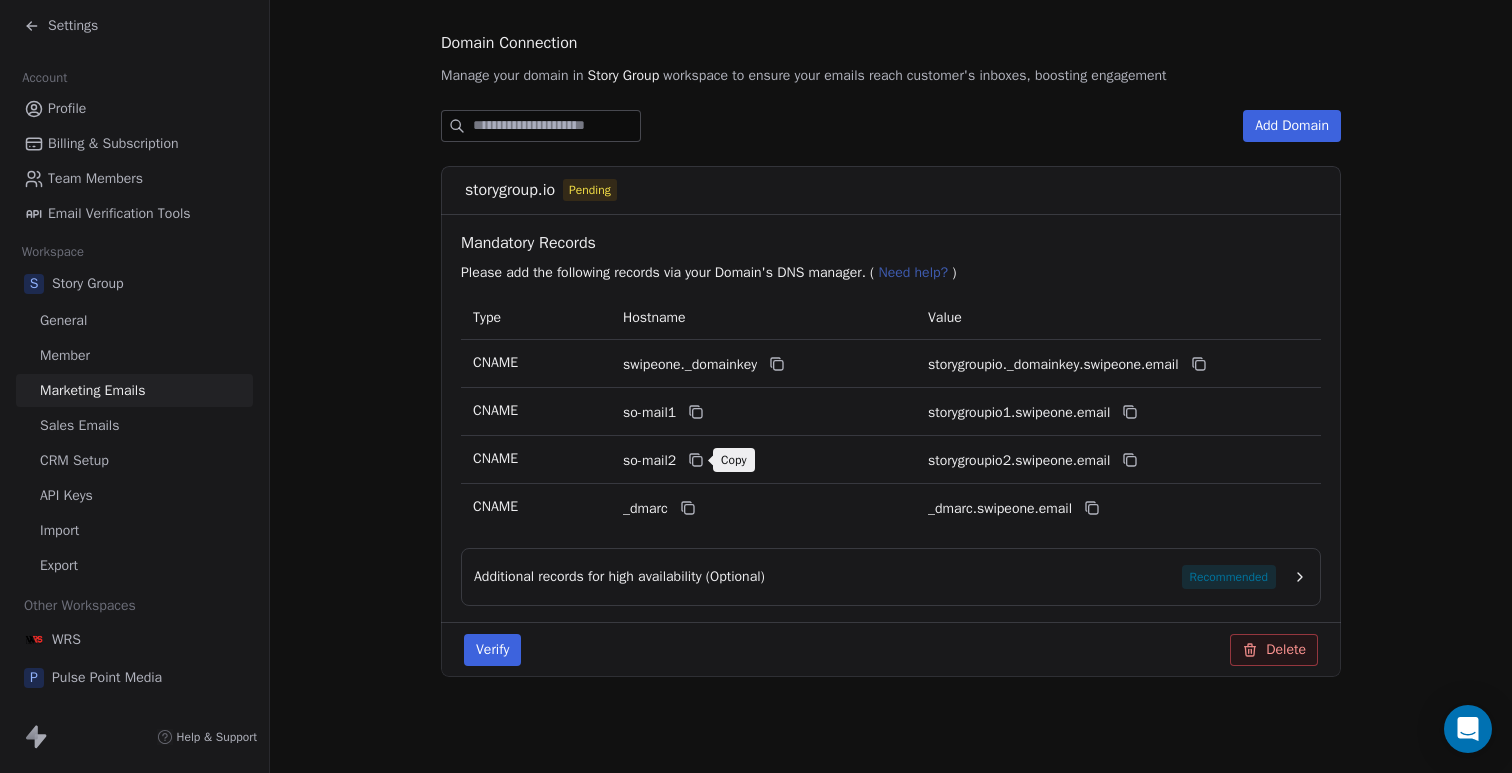 click 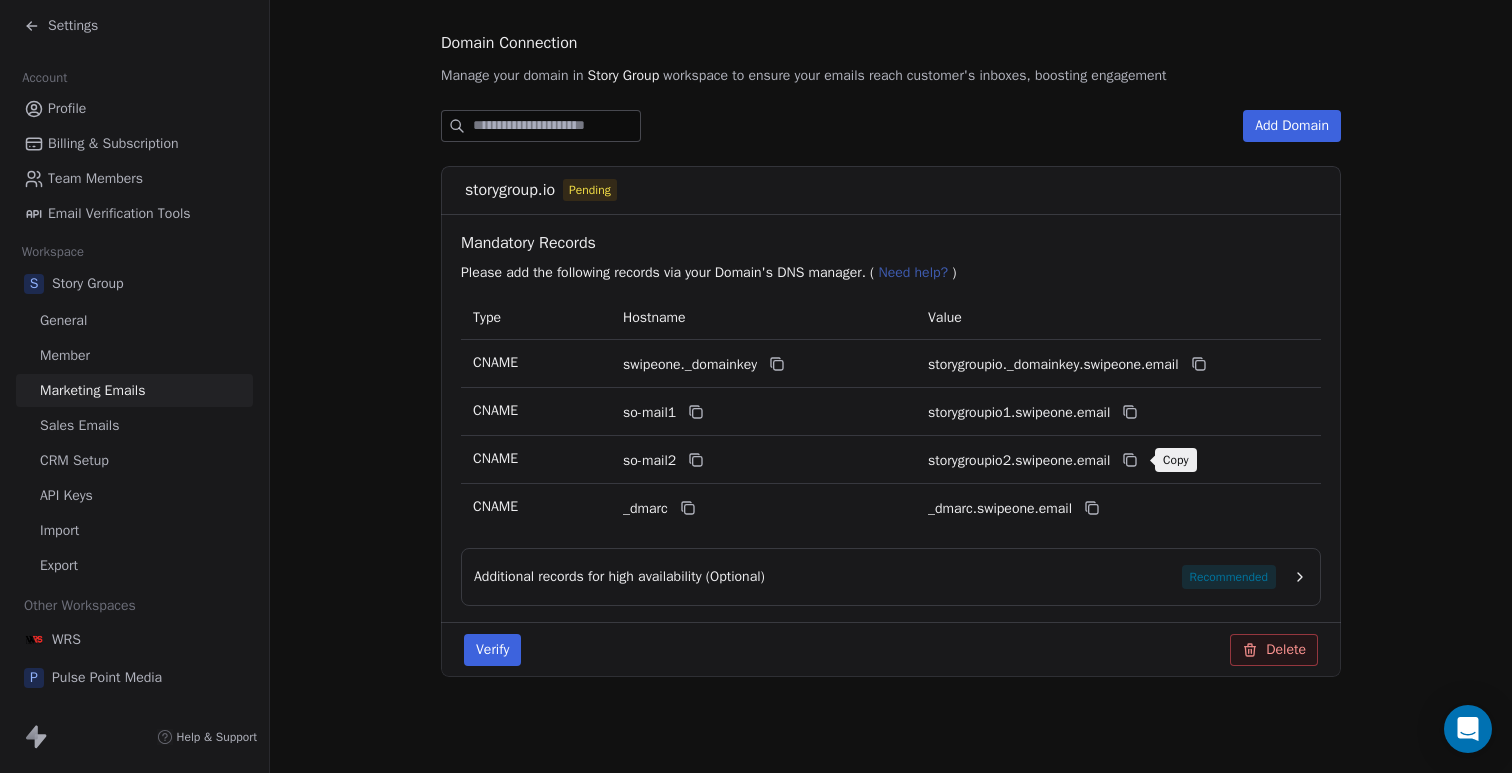 click 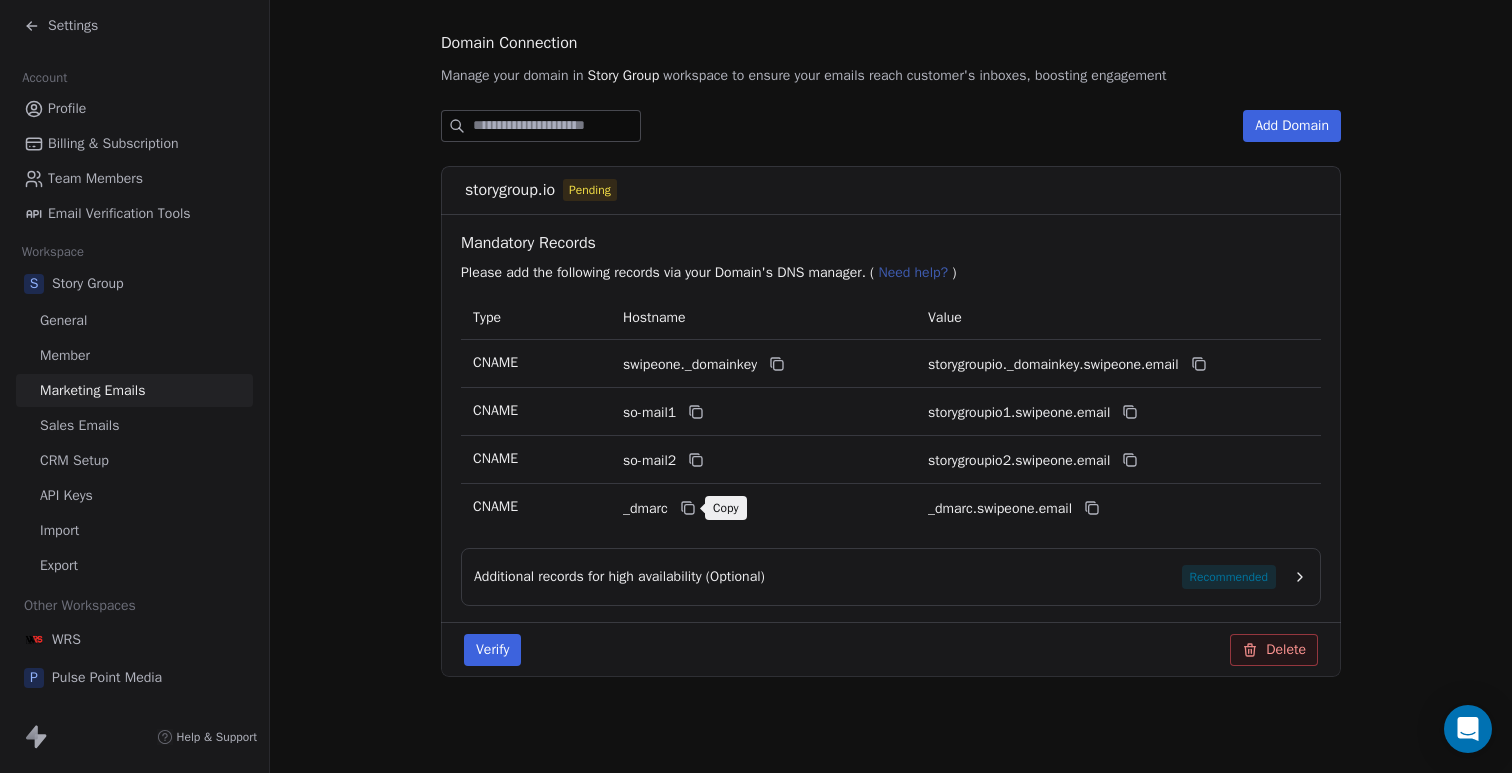 click at bounding box center [688, 508] 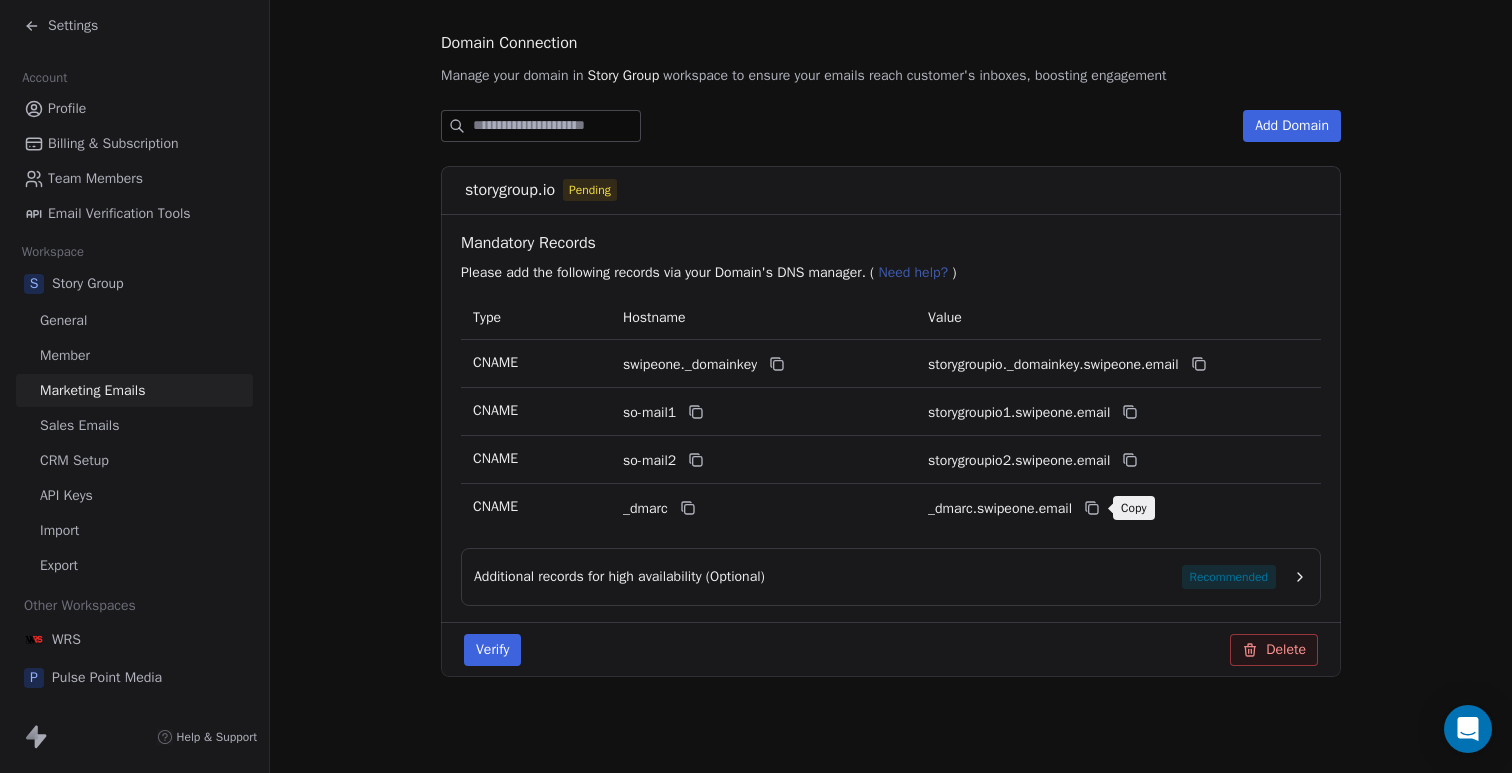 click 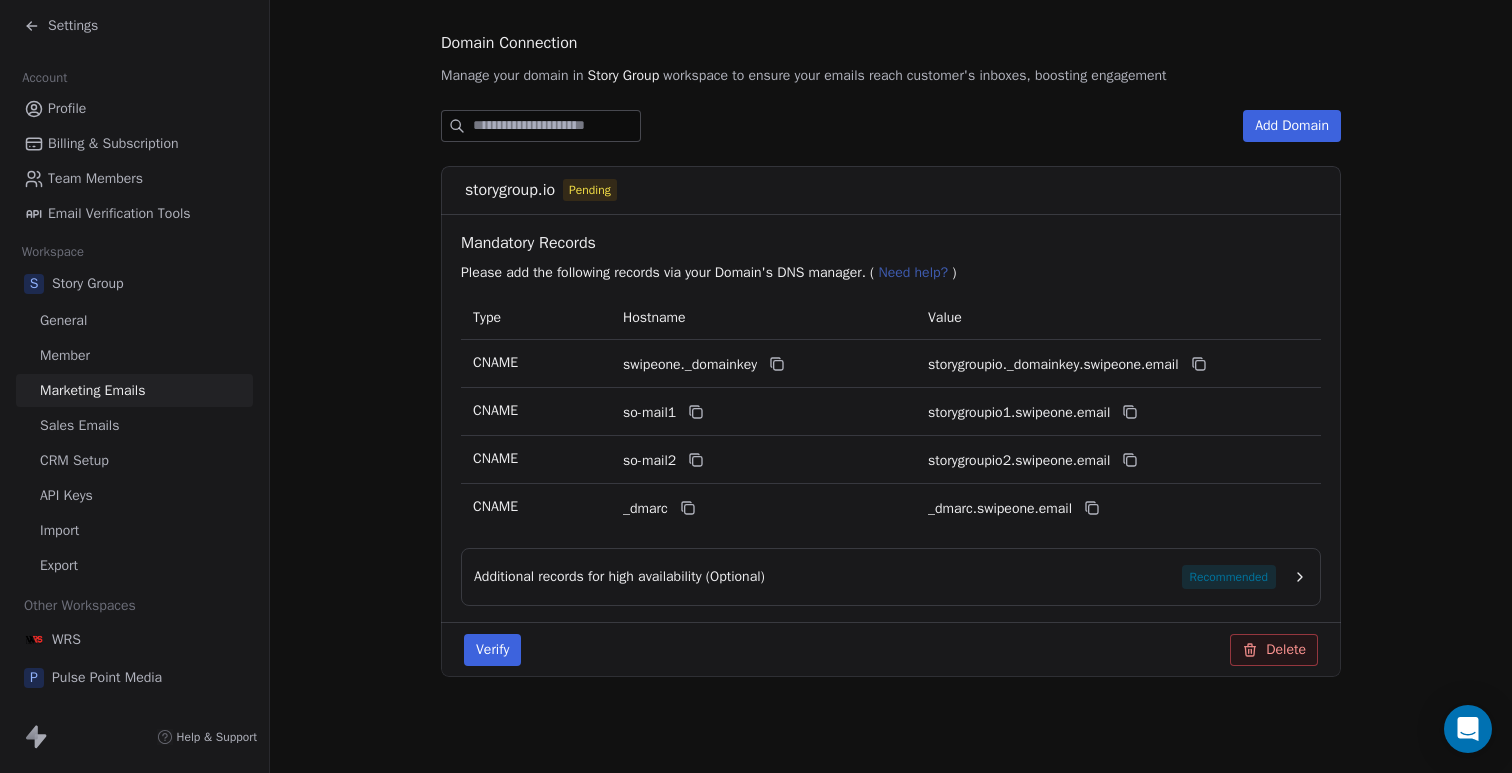 click on "Additional records for high availability (Optional) Recommended" at bounding box center [891, 577] 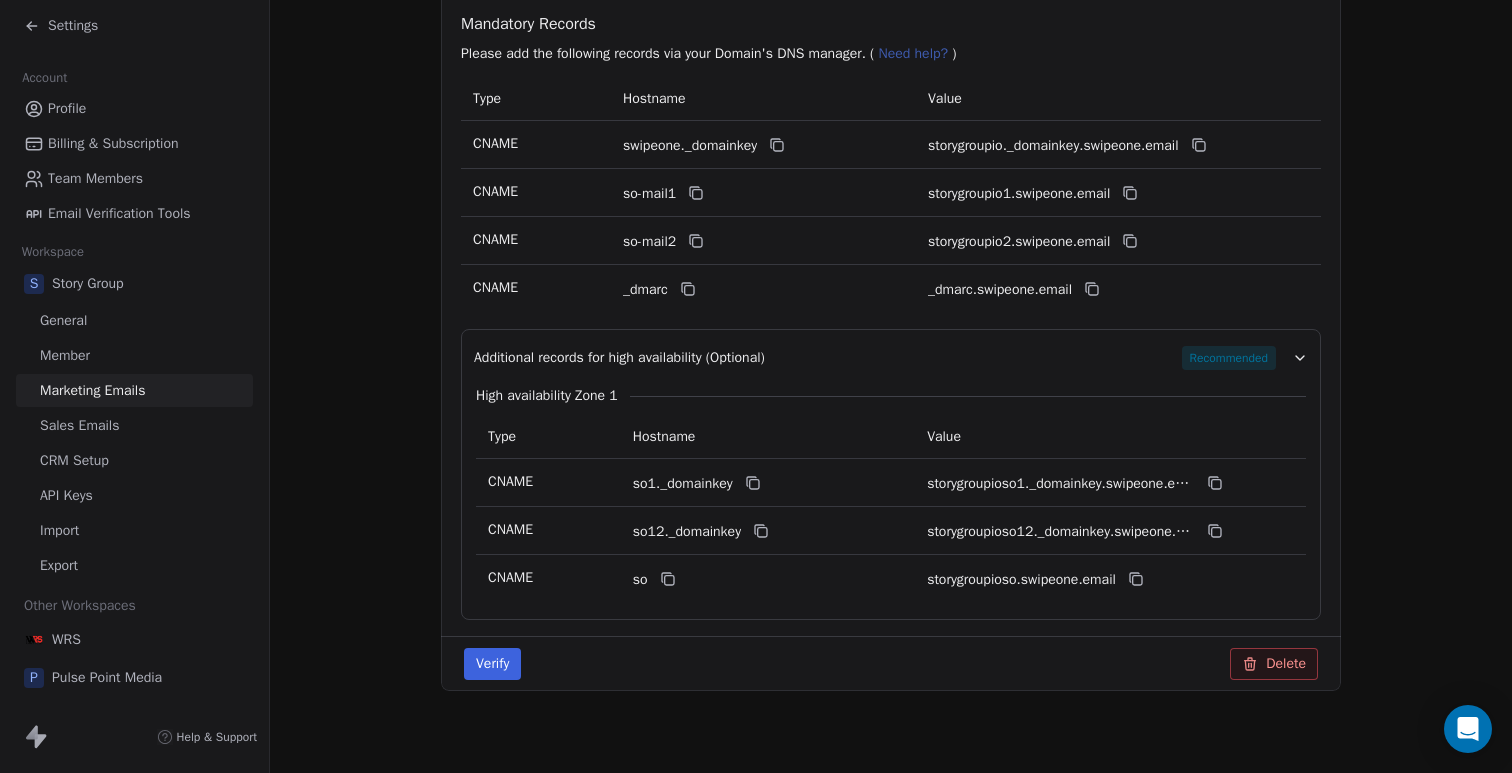 scroll, scrollTop: 441, scrollLeft: 0, axis: vertical 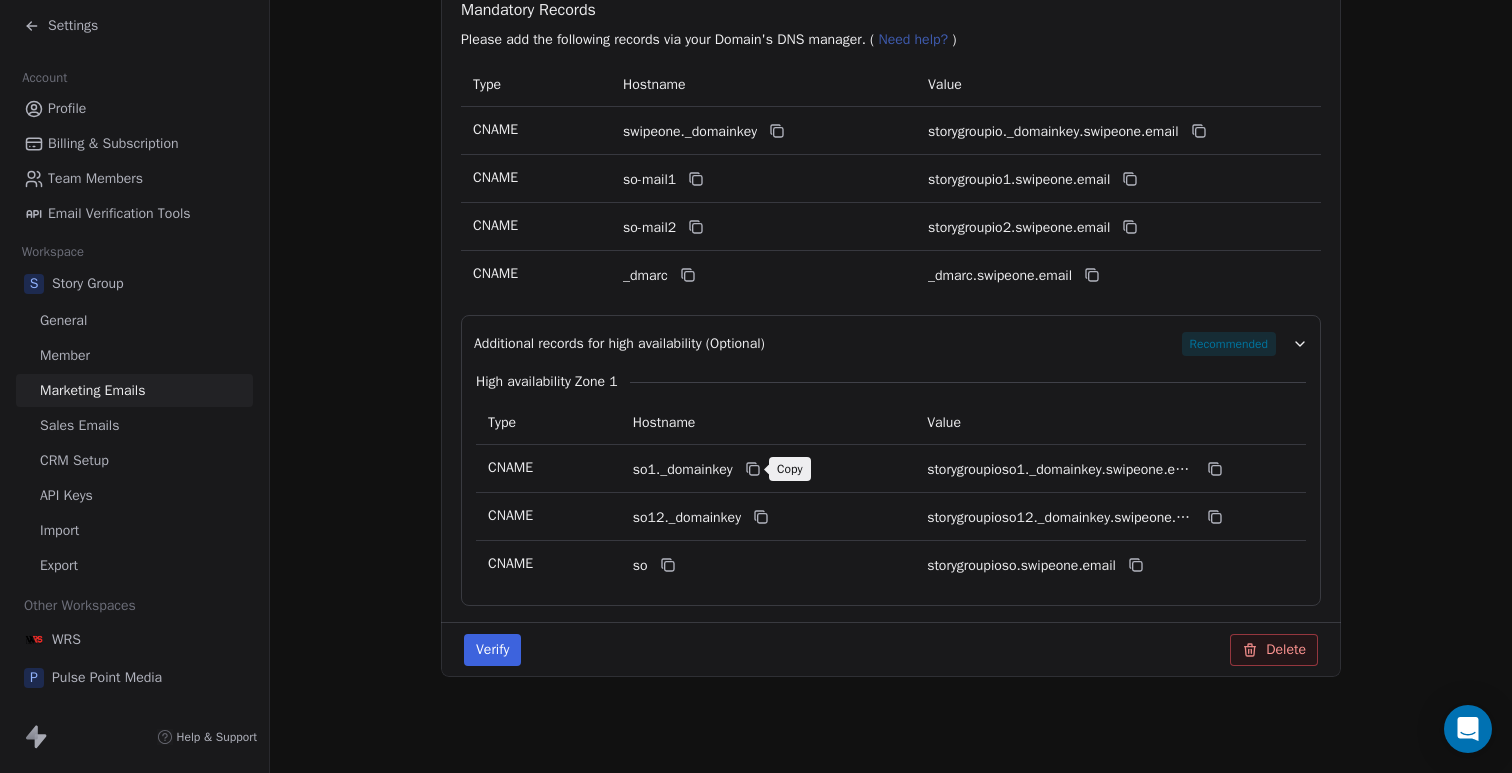 click 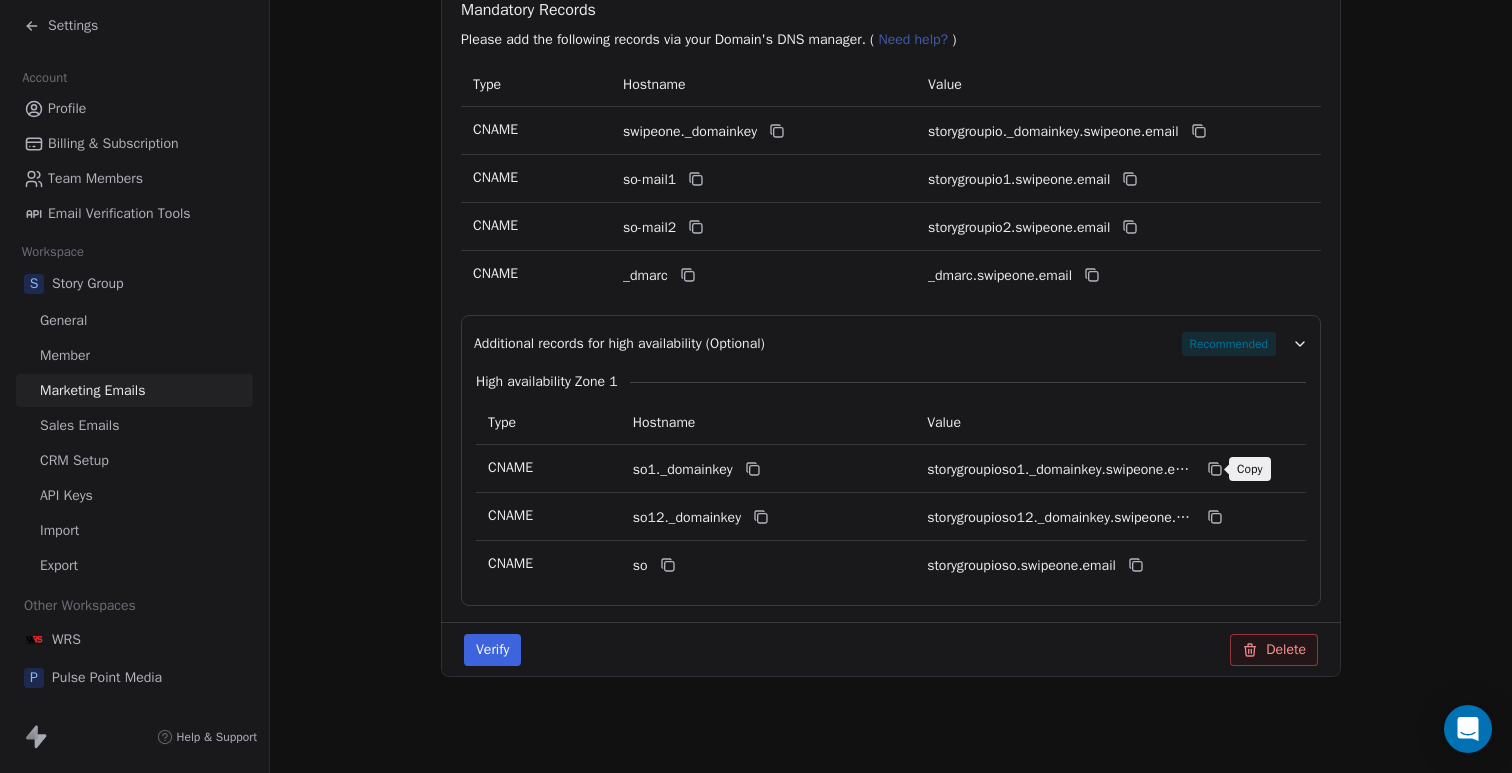 click 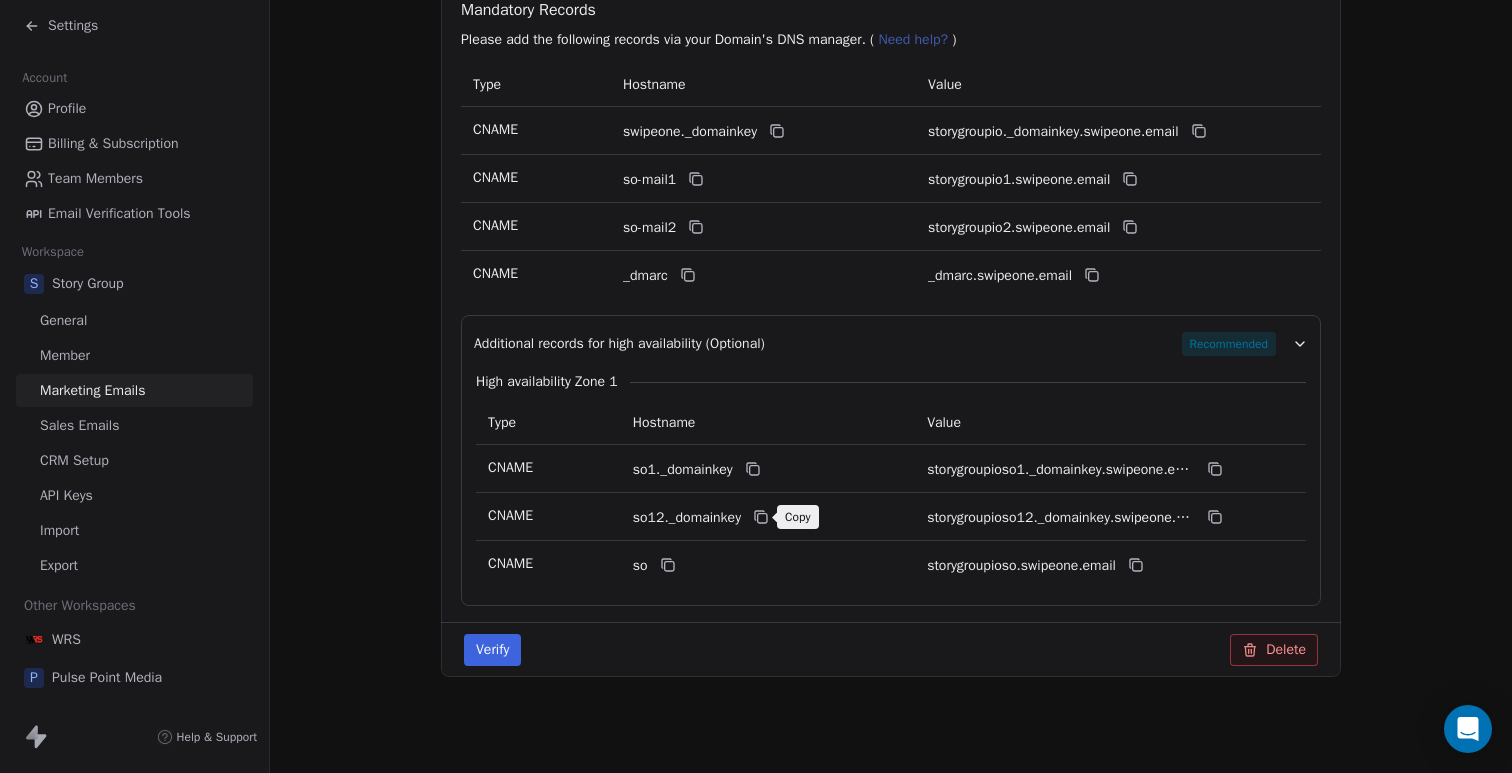click 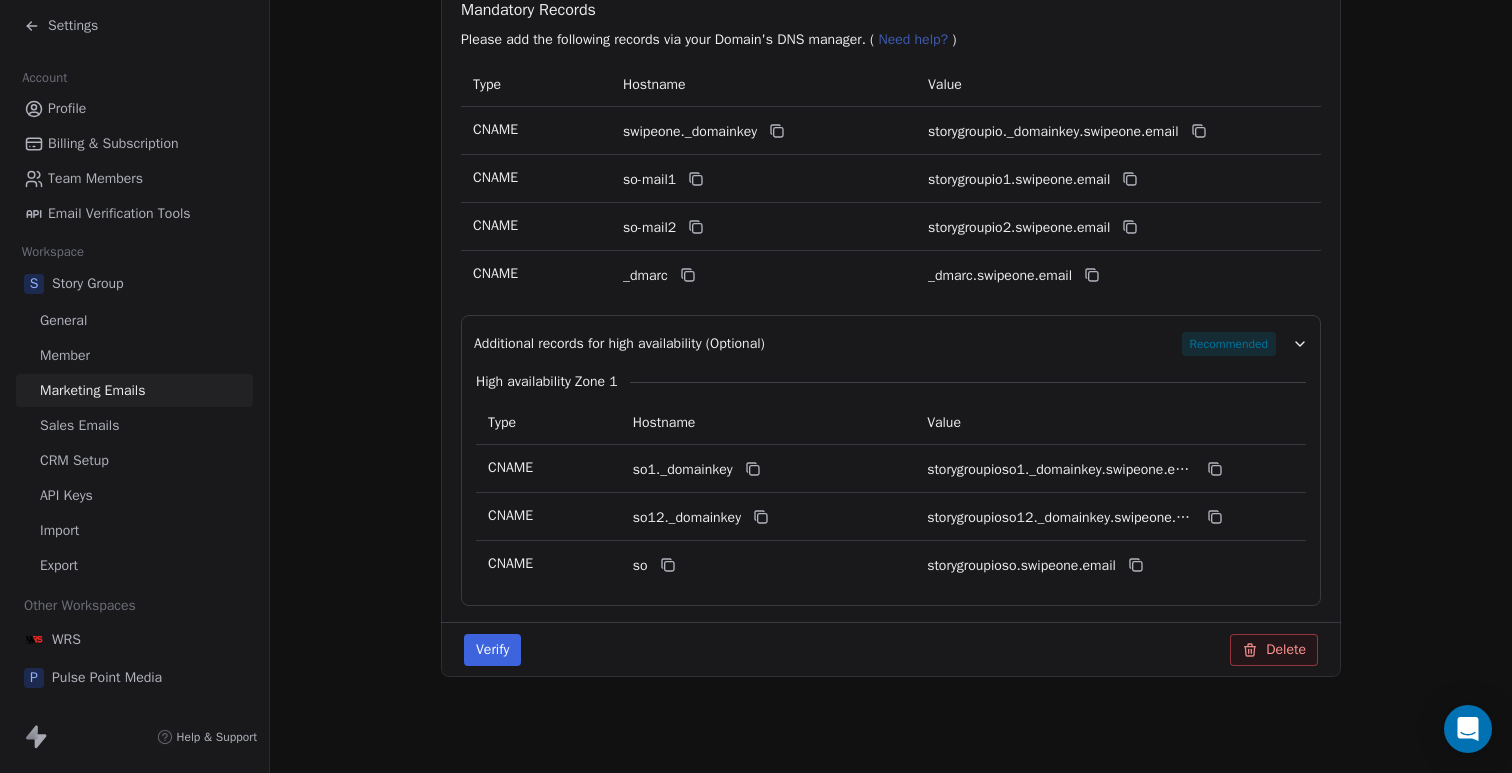 click on "storygroupioso12._domainkey.swipeone.email" at bounding box center [1077, 517] 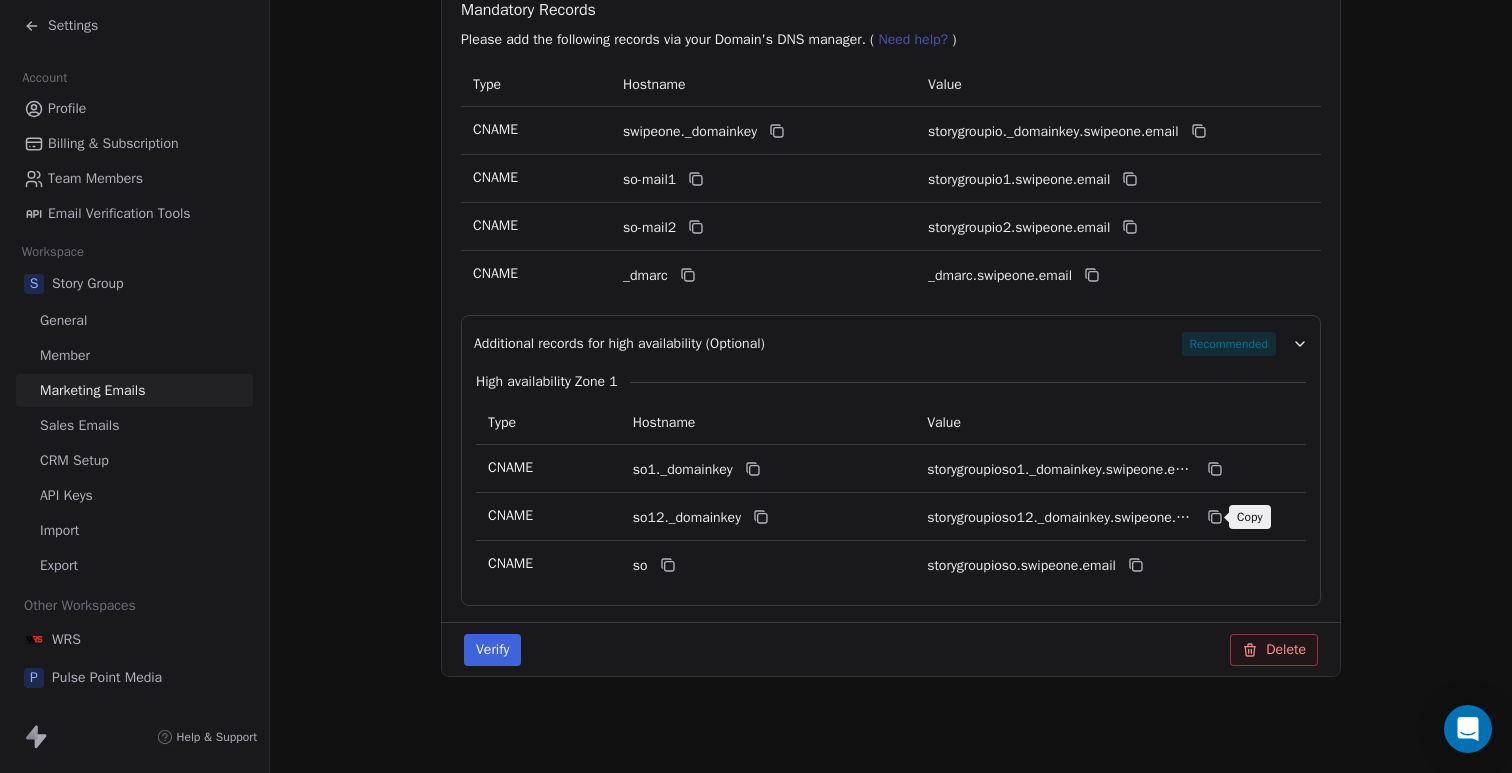 click 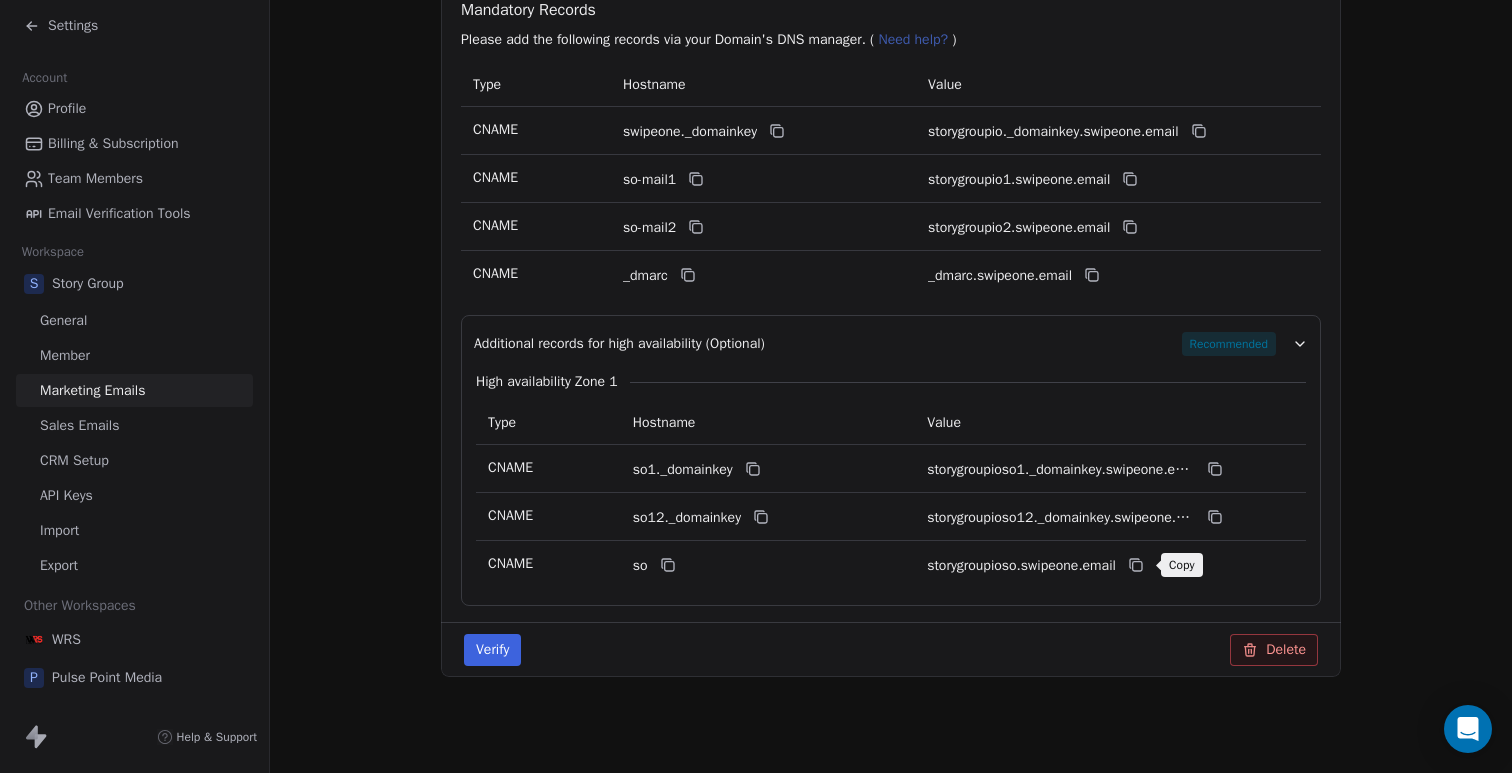 click 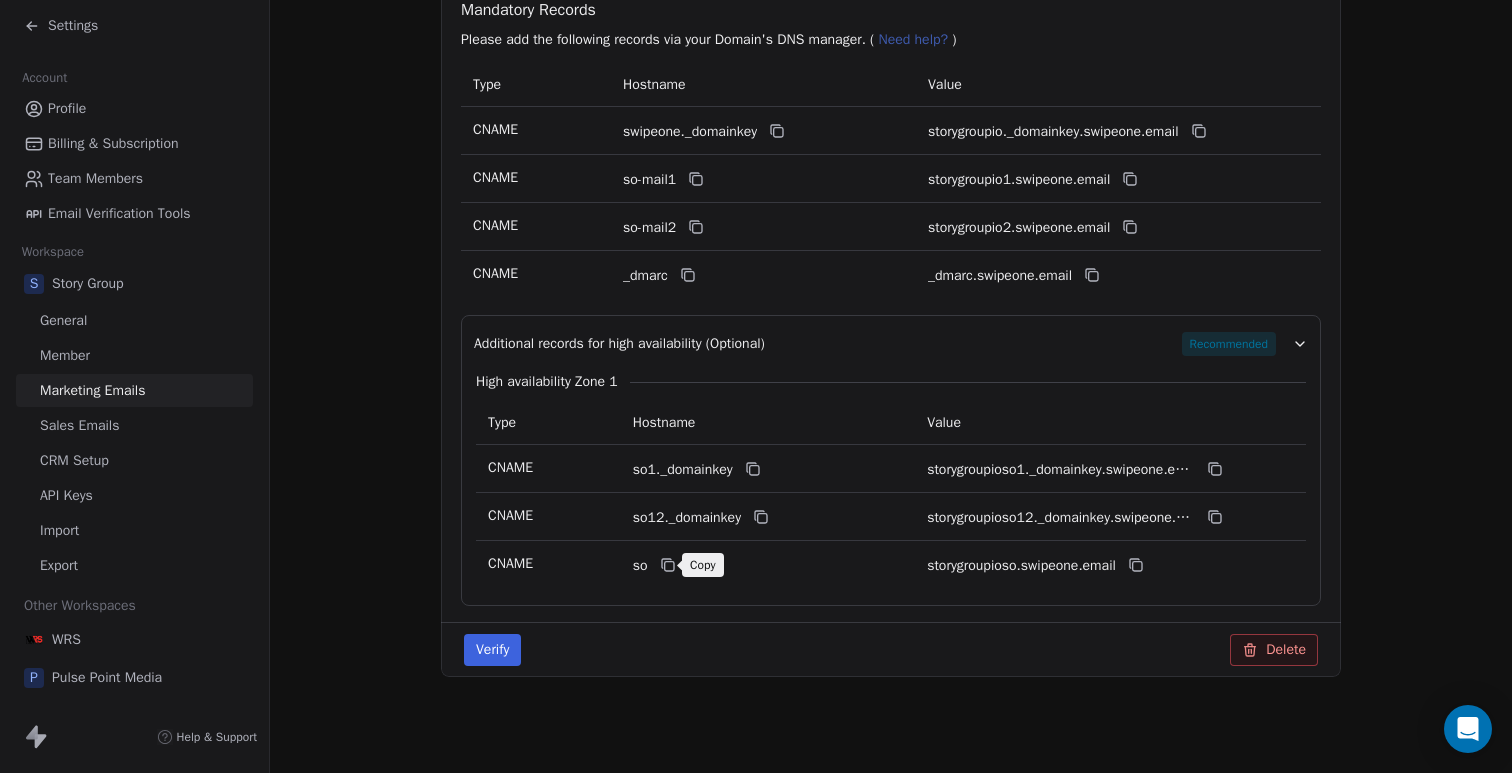 click 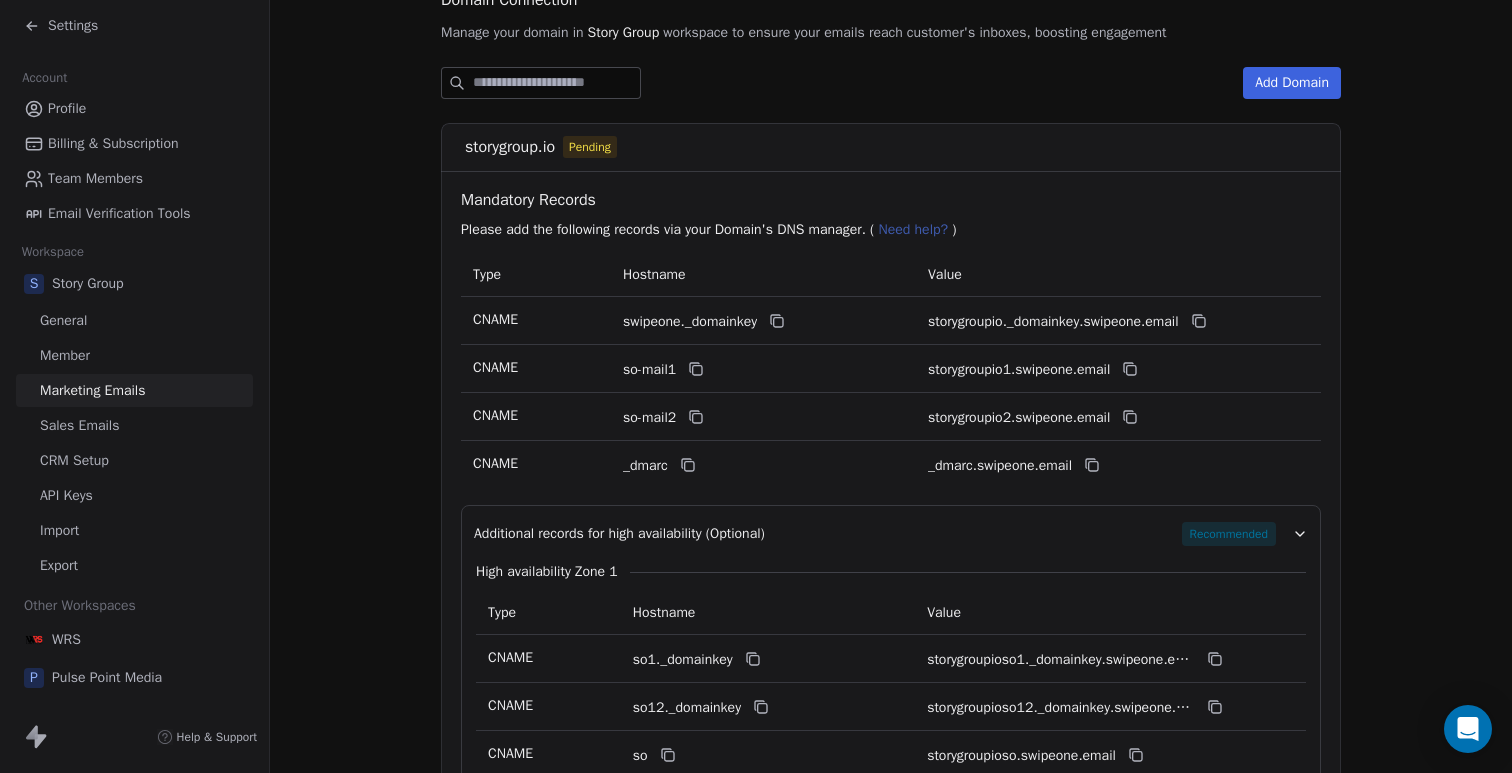scroll, scrollTop: 248, scrollLeft: 0, axis: vertical 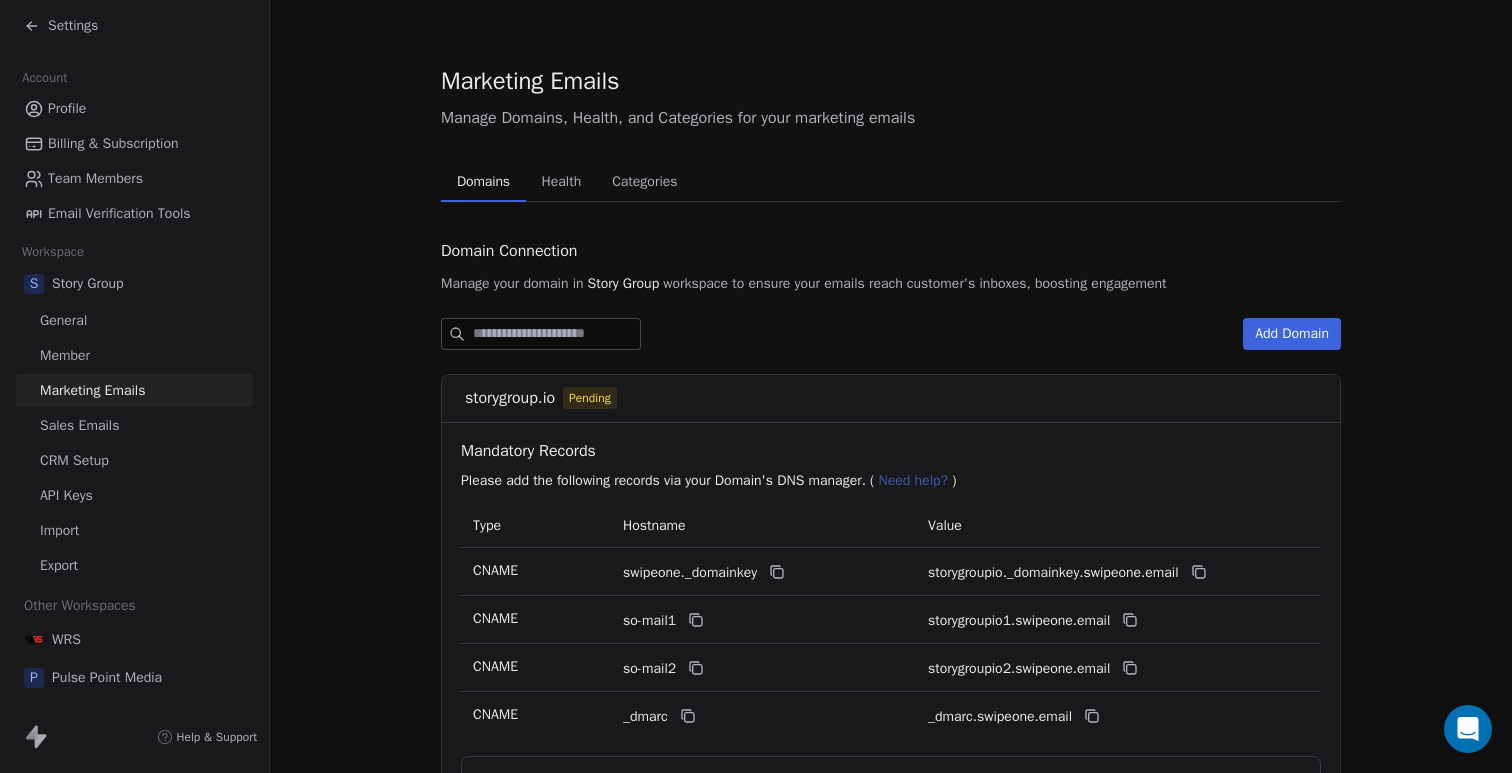 click on "Domains Domains Health Health Categories Categories Domain Connection Manage your domain in Story Group workspace to ensure your emails reach customer's inboxes, boosting engagement Add Domain storygroup.io Pending Mandatory Records Please add the following records via your Domain's DNS manager. (   Need help?   ) Type Hostname Value CNAME swipeone._domainkey storygroupio._domainkey.swipeone.email CNAME so-mail1 storygroupio1.swipeone.email CNAME so-mail2 storygroupio2.swipeone.email CNAME _dmarc _dmarc.swipeone.email Additional records for high availability (Optional) Recommended High availability Zone 1 Type Hostname Value CNAME so1._domainkey storygroupioso1._domainkey.swipeone.email CNAME so12._domainkey storygroupioso12._domainkey.swipeone.email CNAME so storygroupioso.swipeone.email Verify Delete" at bounding box center [891, 607] 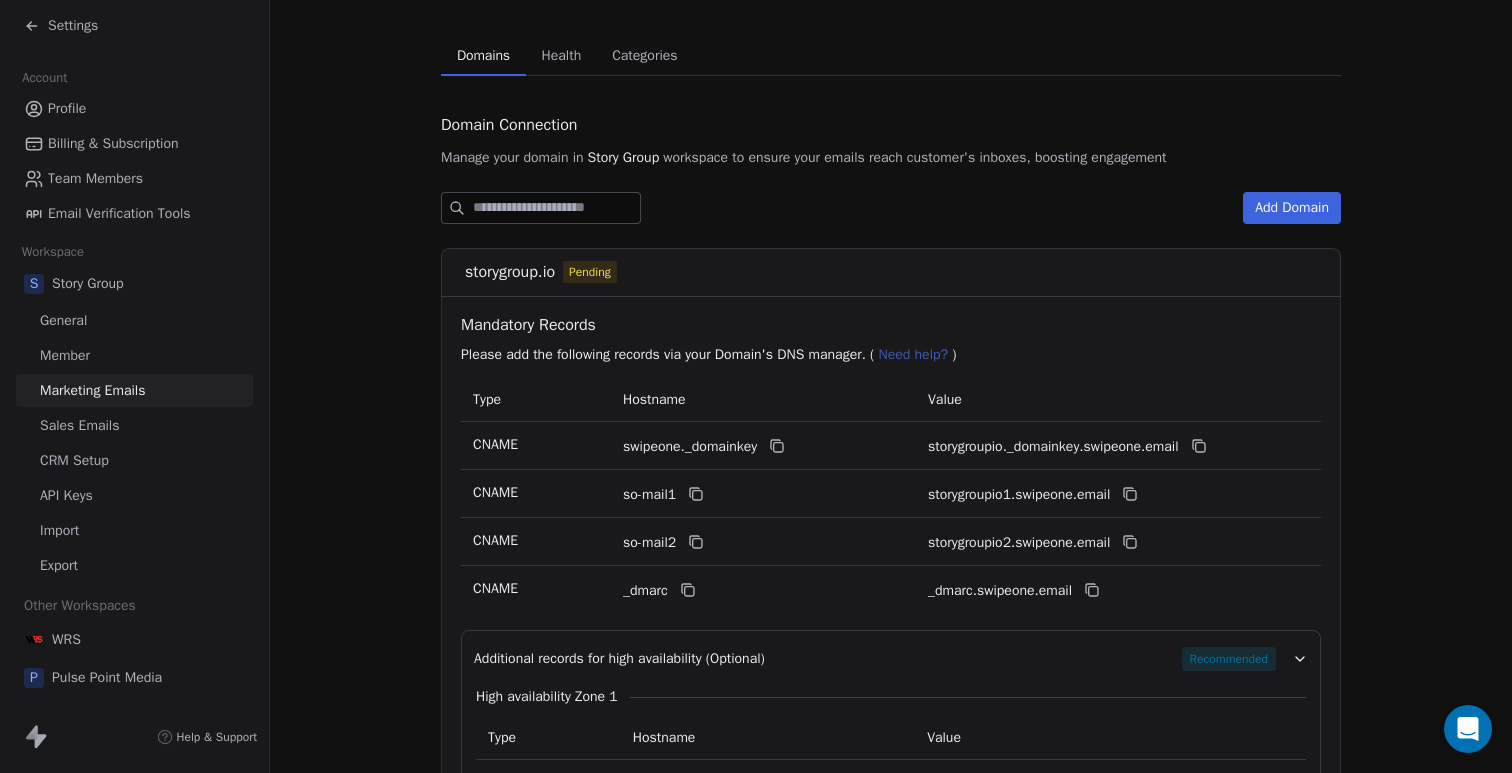 scroll, scrollTop: 441, scrollLeft: 0, axis: vertical 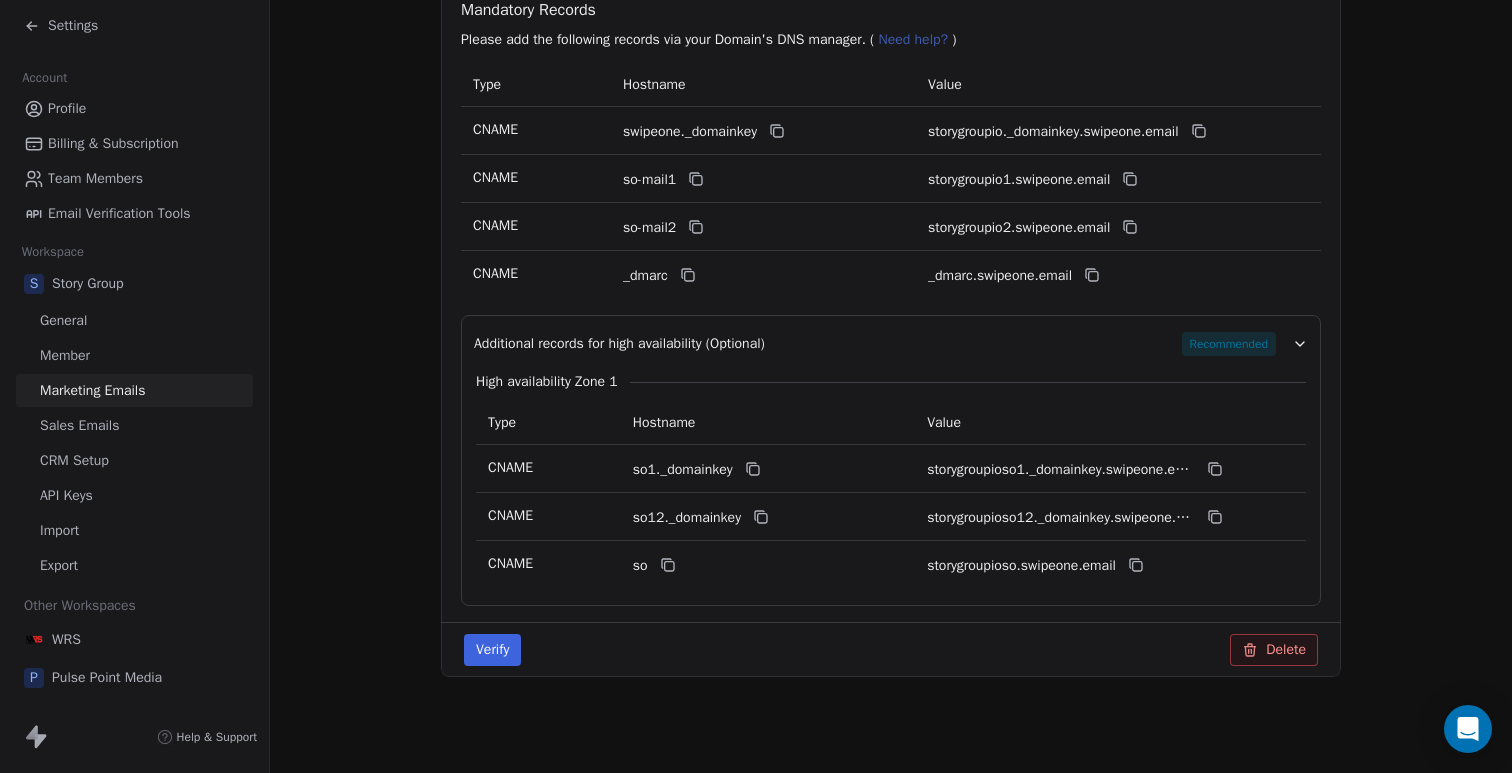 click on "Verify" at bounding box center [492, 650] 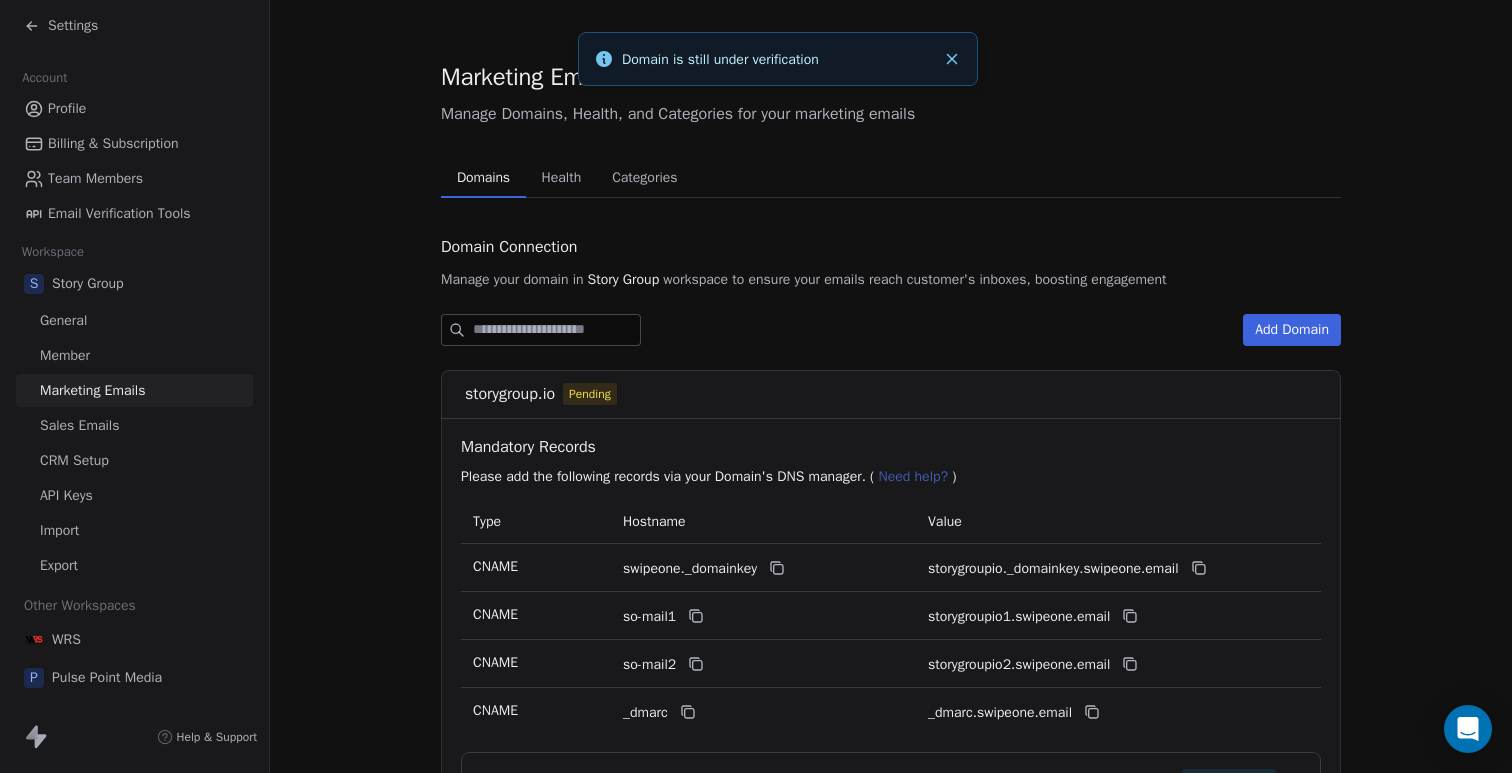 scroll, scrollTop: 0, scrollLeft: 0, axis: both 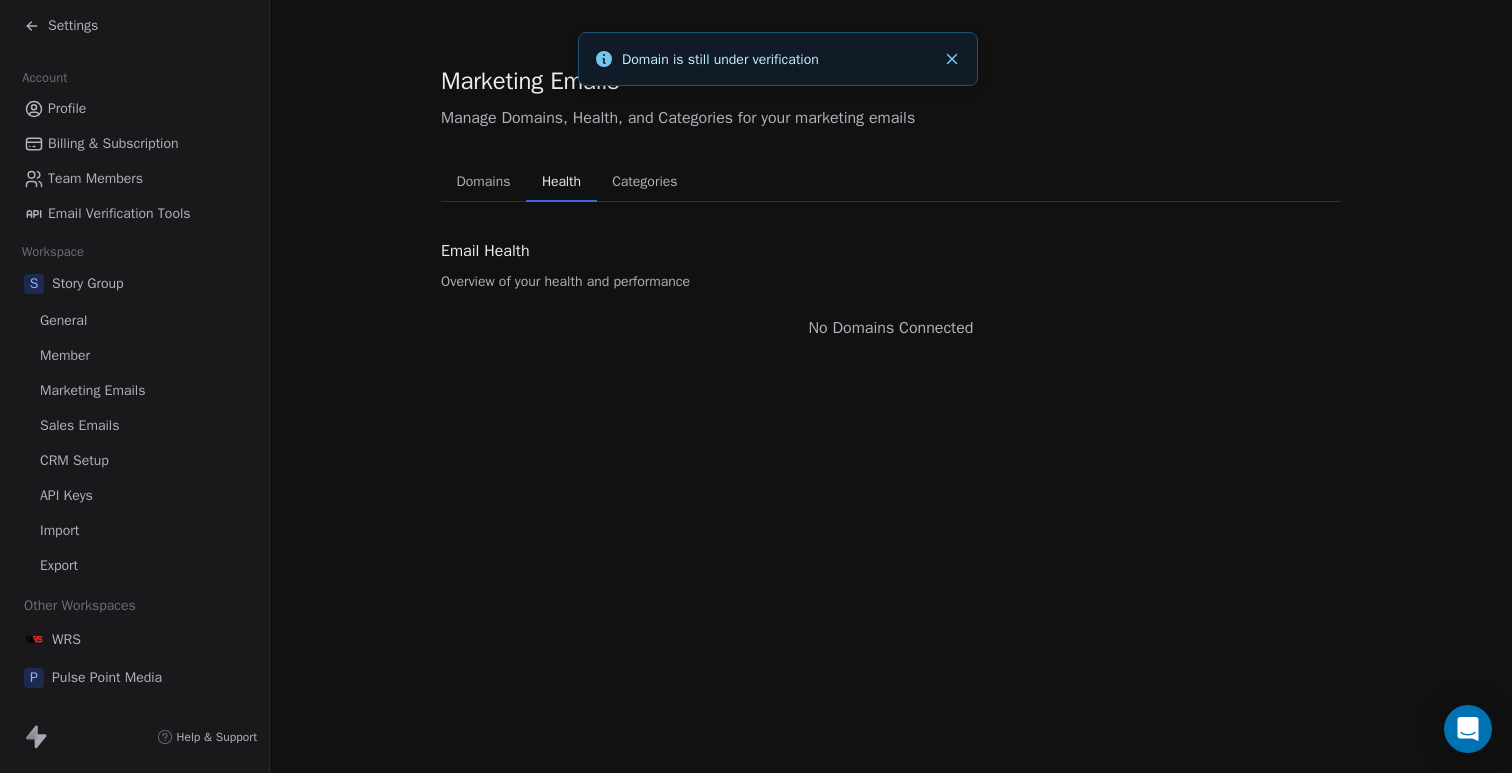 click on "Health" at bounding box center [561, 182] 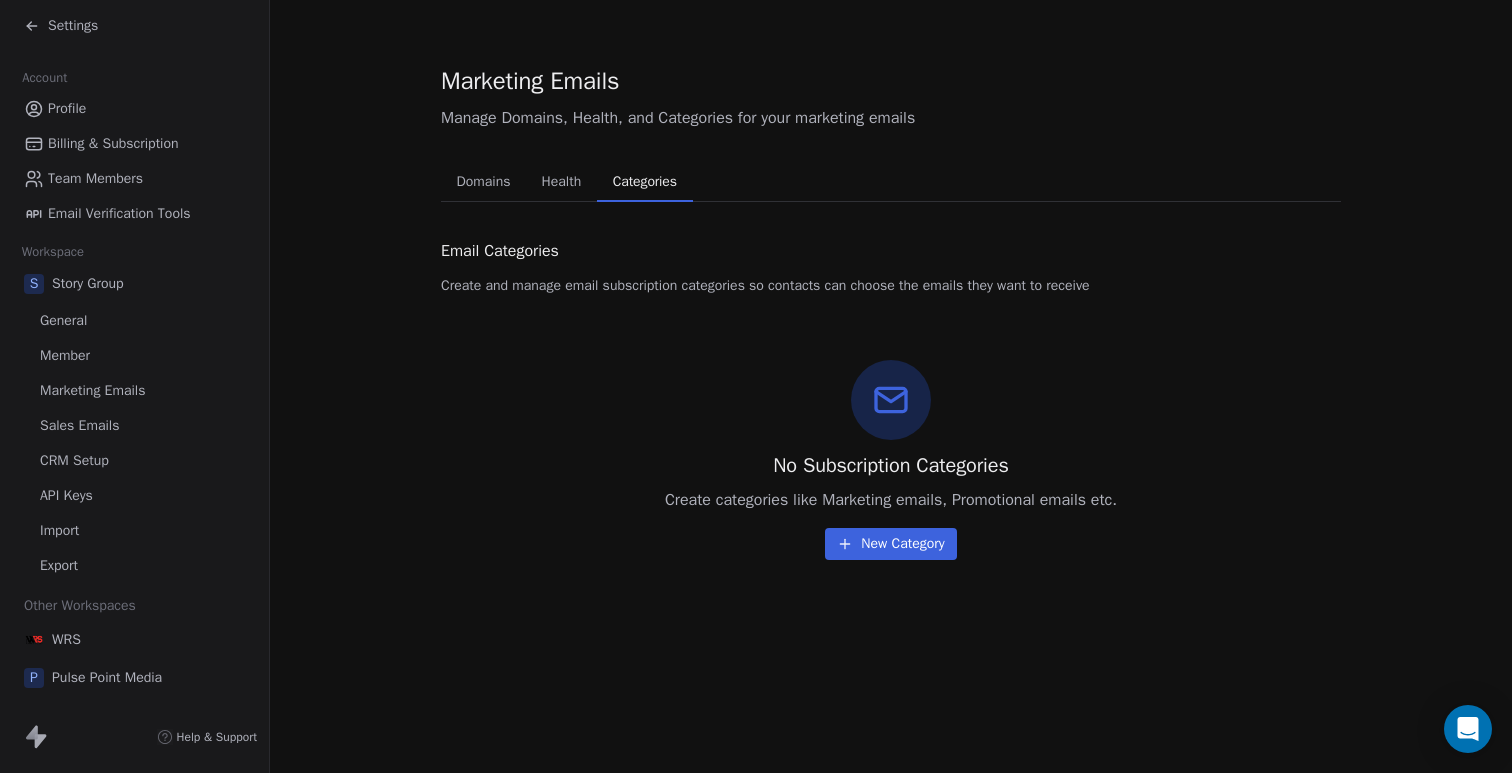 click on "Domains" at bounding box center (484, 182) 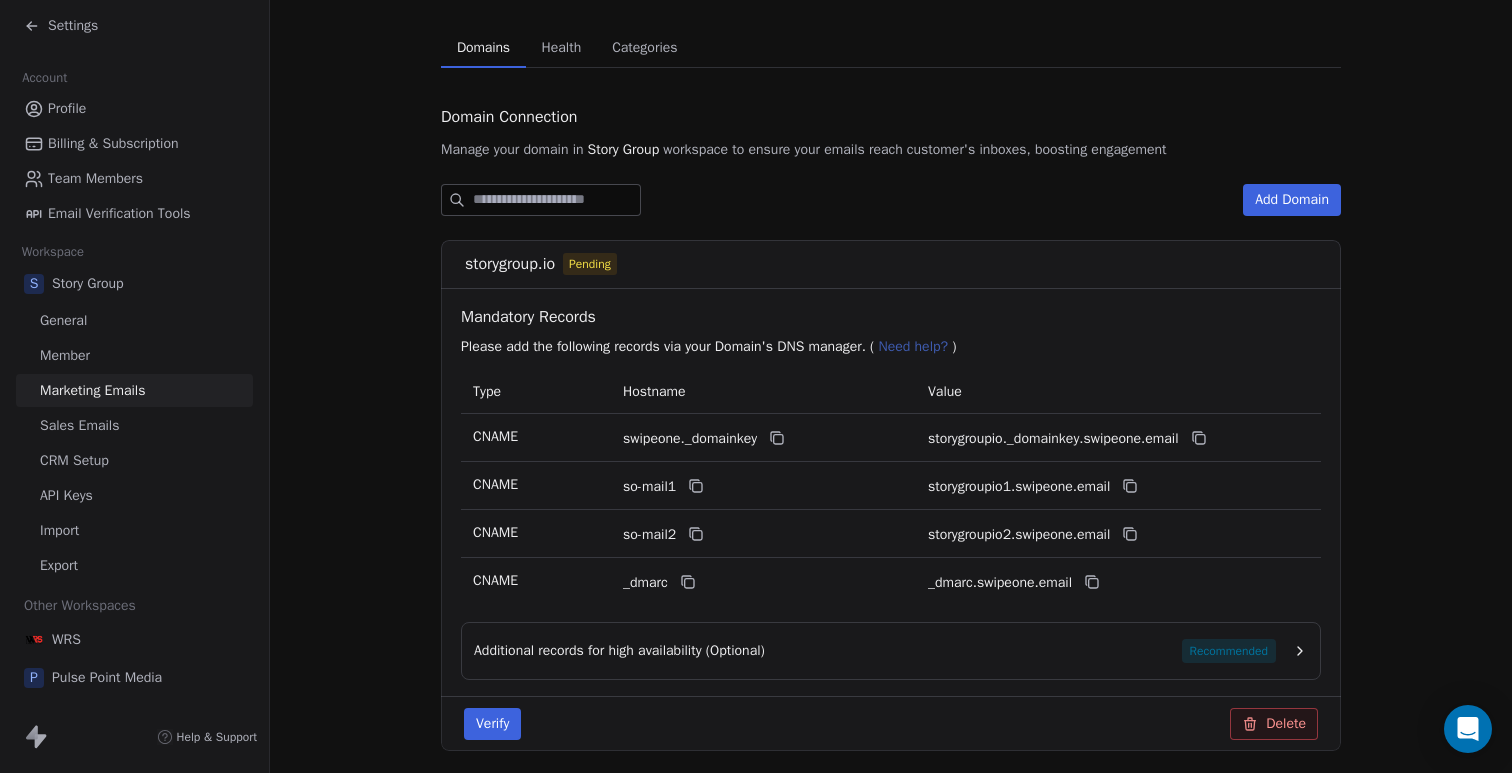 scroll, scrollTop: 208, scrollLeft: 0, axis: vertical 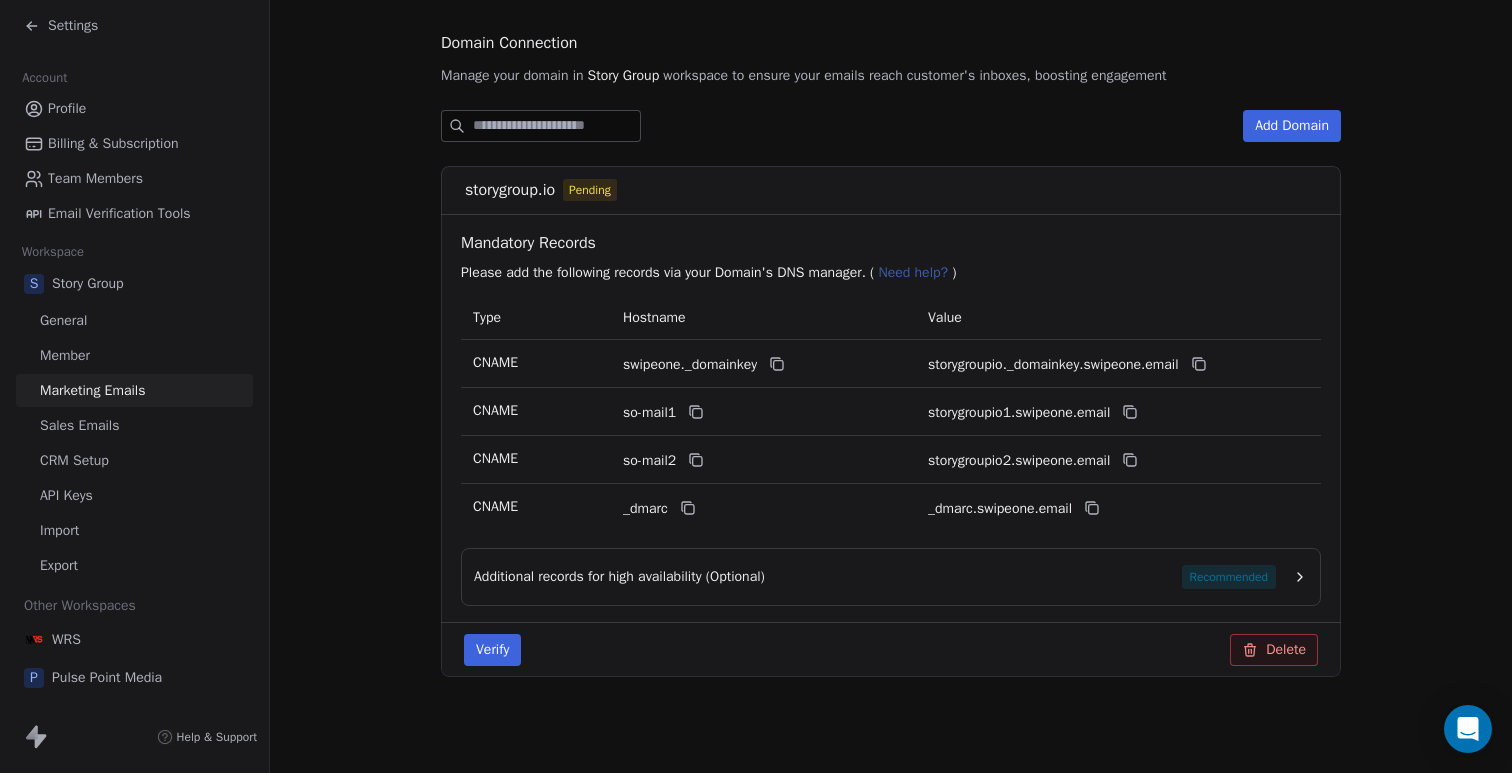 click on "Verify" at bounding box center (492, 650) 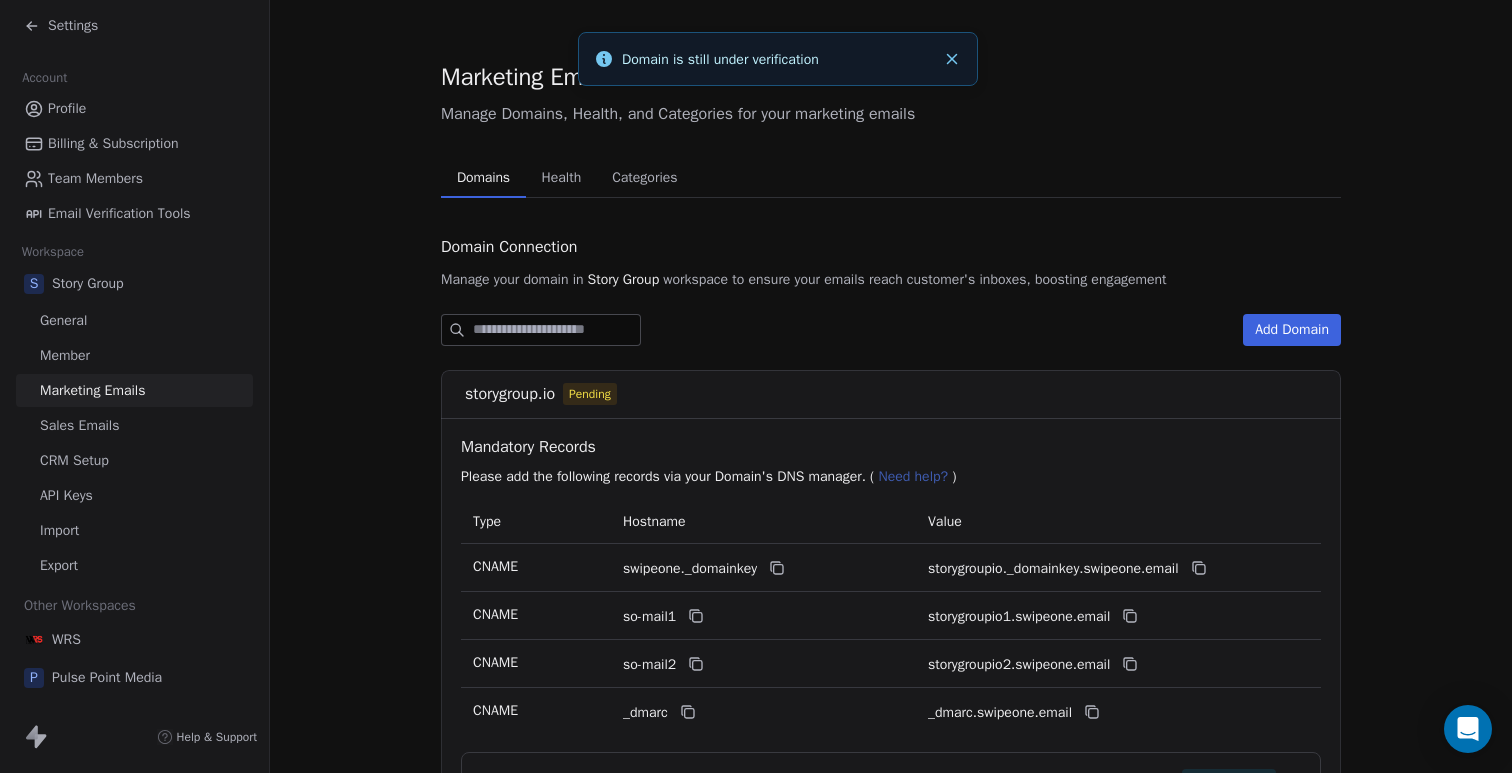 scroll, scrollTop: 0, scrollLeft: 0, axis: both 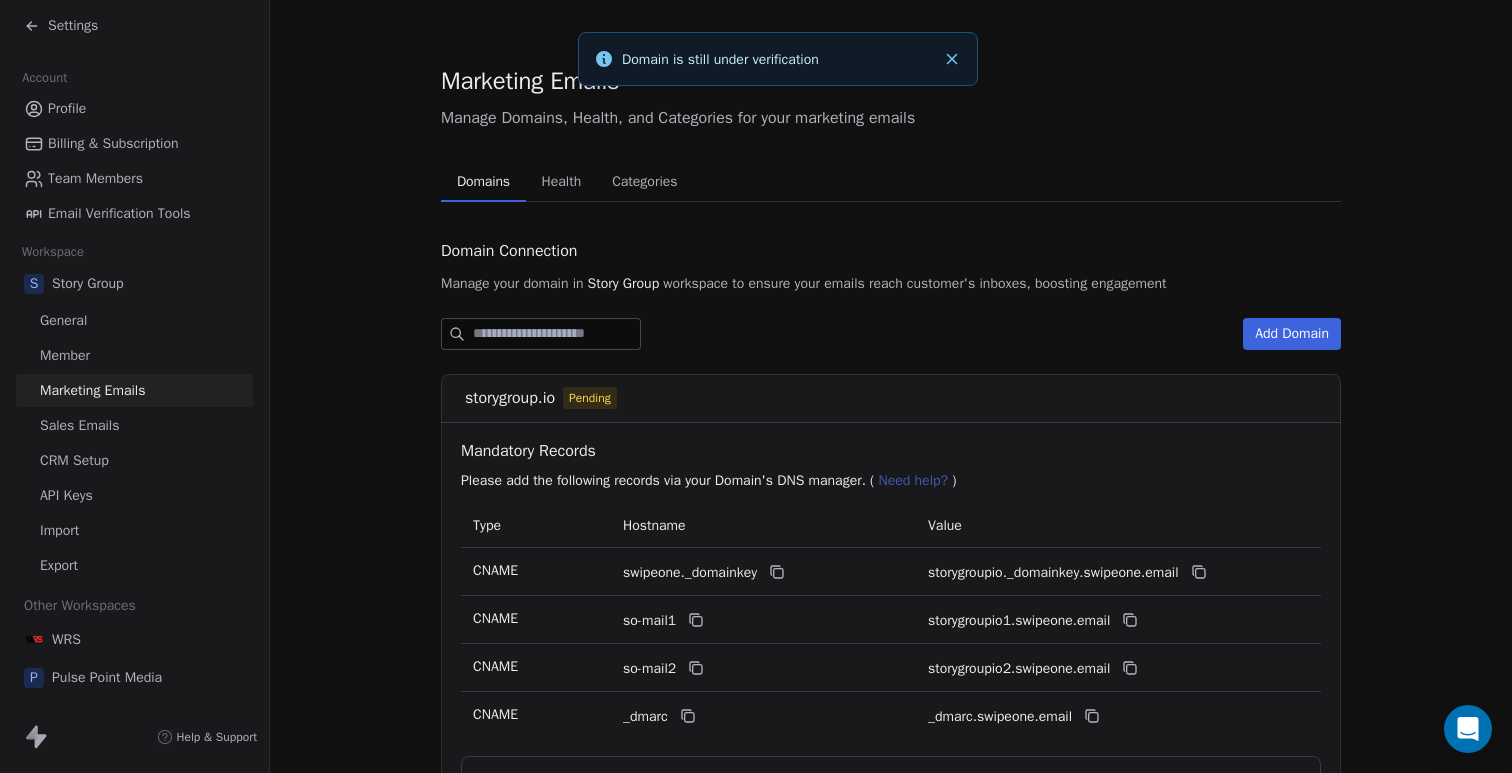 click on "Story Group" at bounding box center [88, 284] 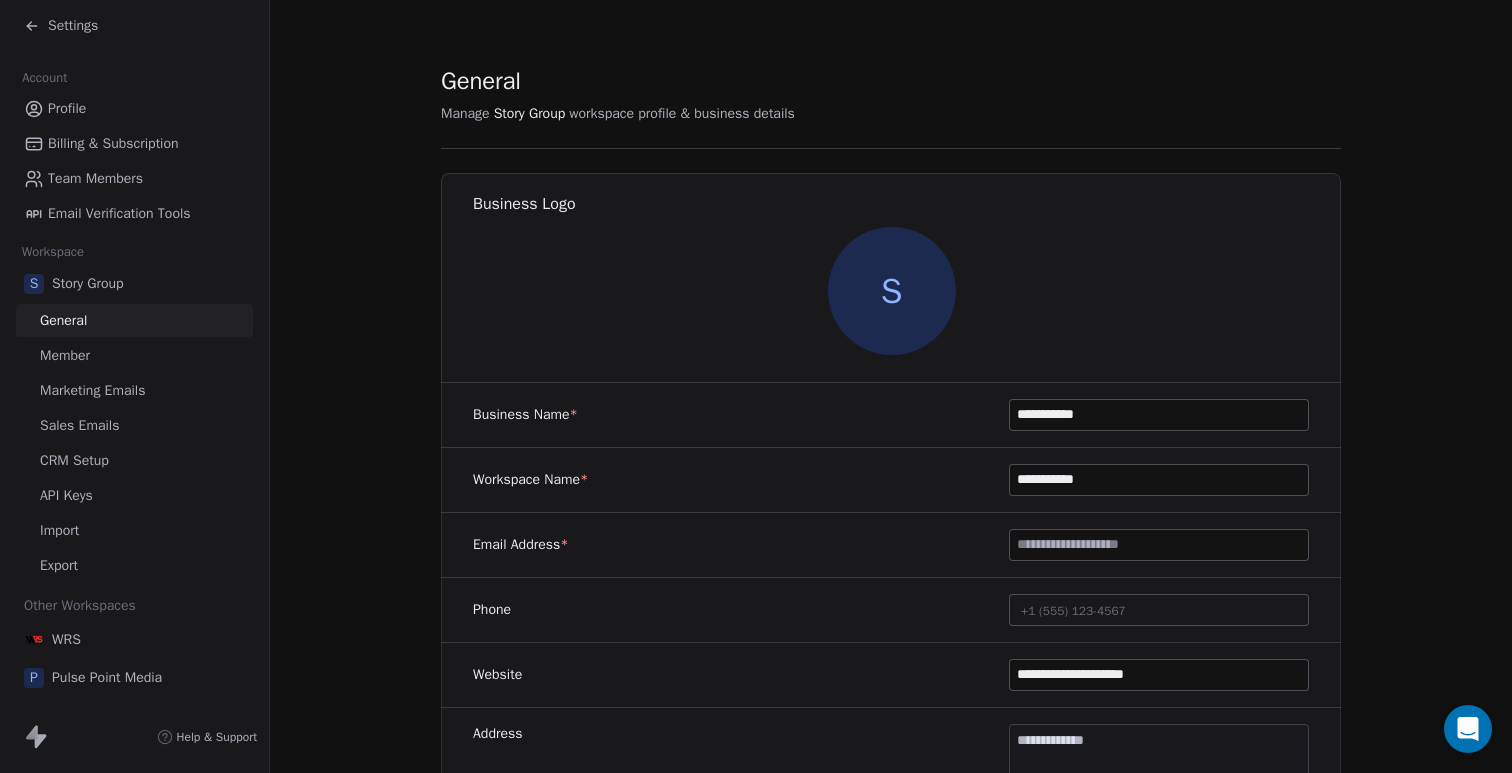 click on "Member" at bounding box center [65, 355] 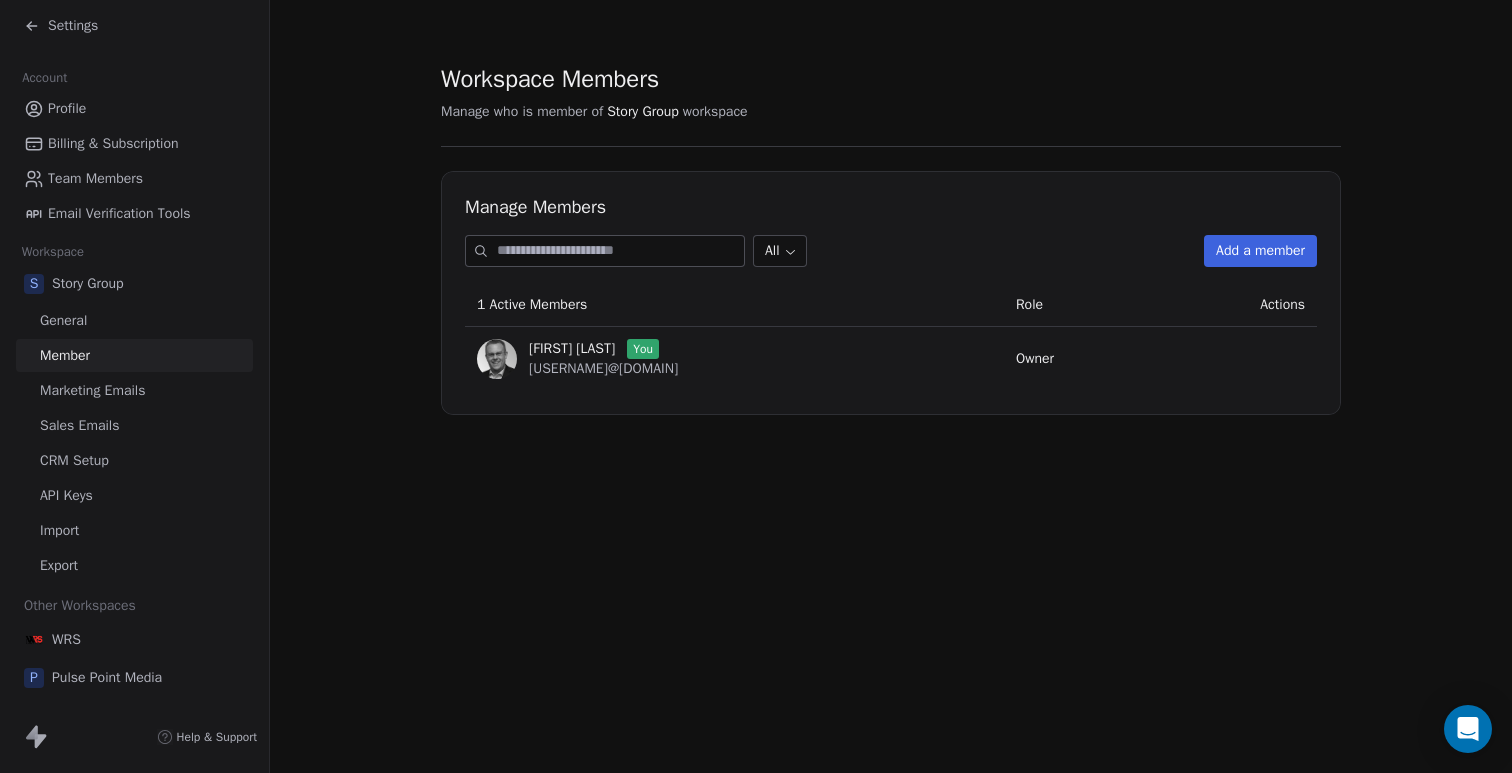 click on "Sales Emails" at bounding box center [79, 425] 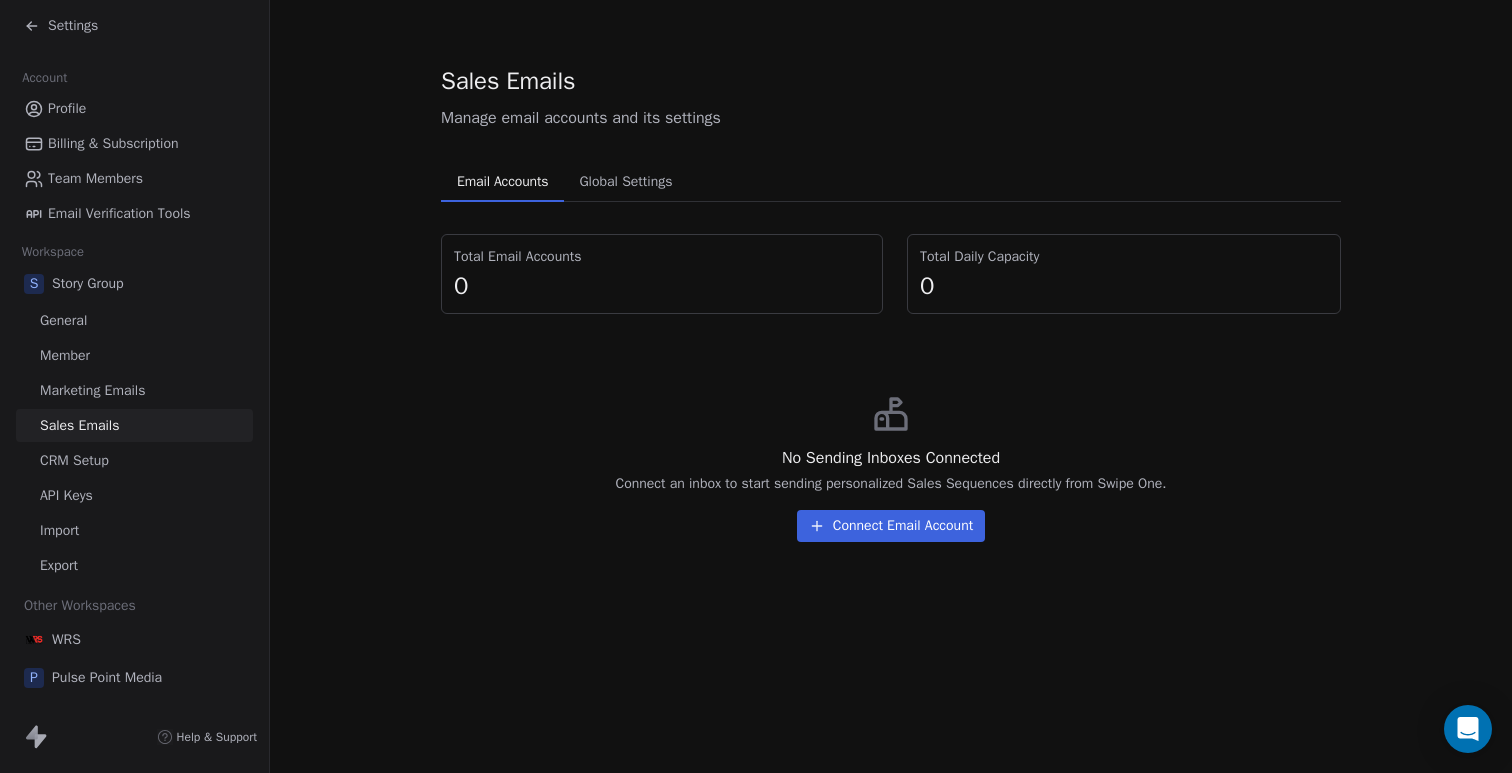click on "Connect Email Account" at bounding box center [891, 526] 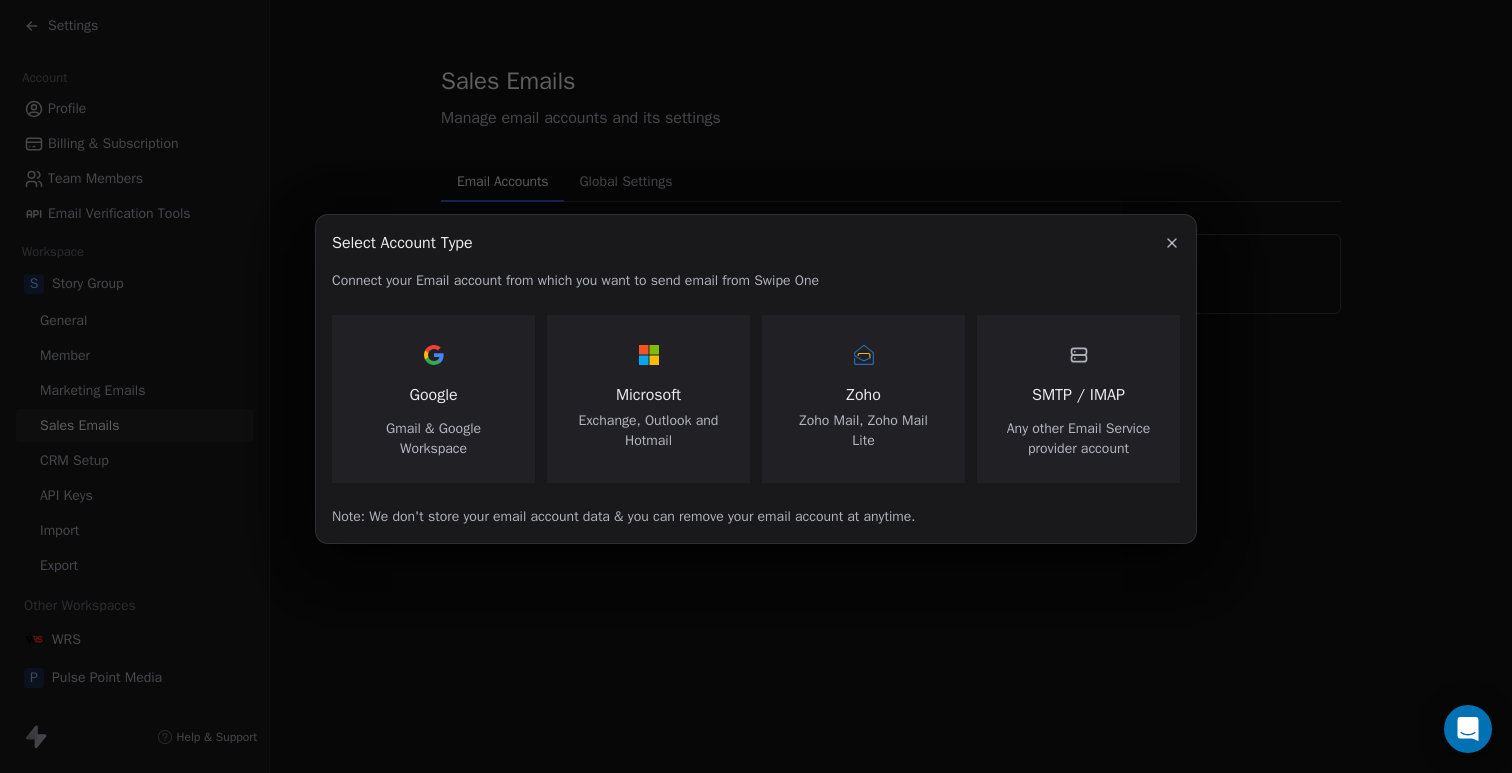 click on "Google Gmail & Google Workspace" at bounding box center (433, 399) 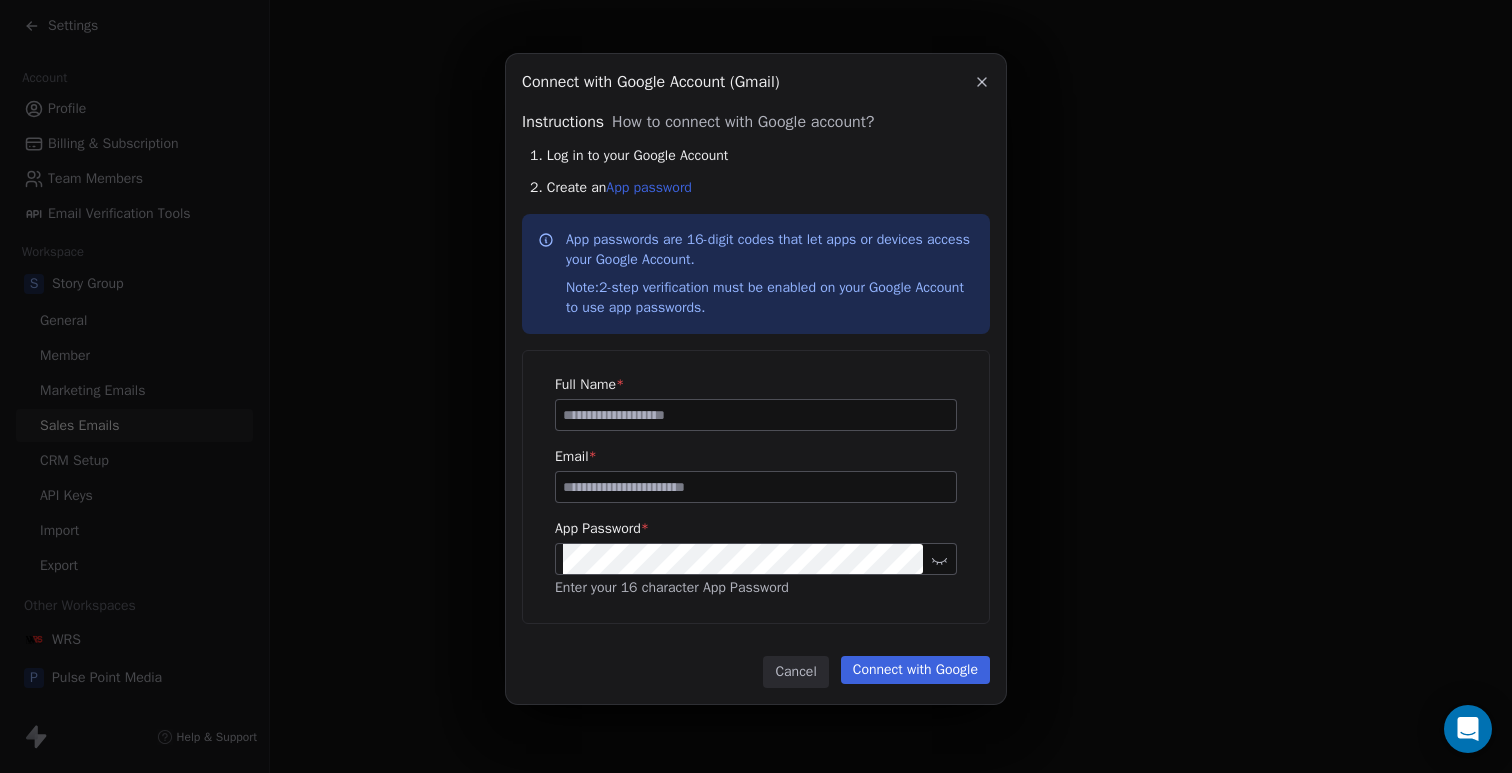 click at bounding box center [756, 415] 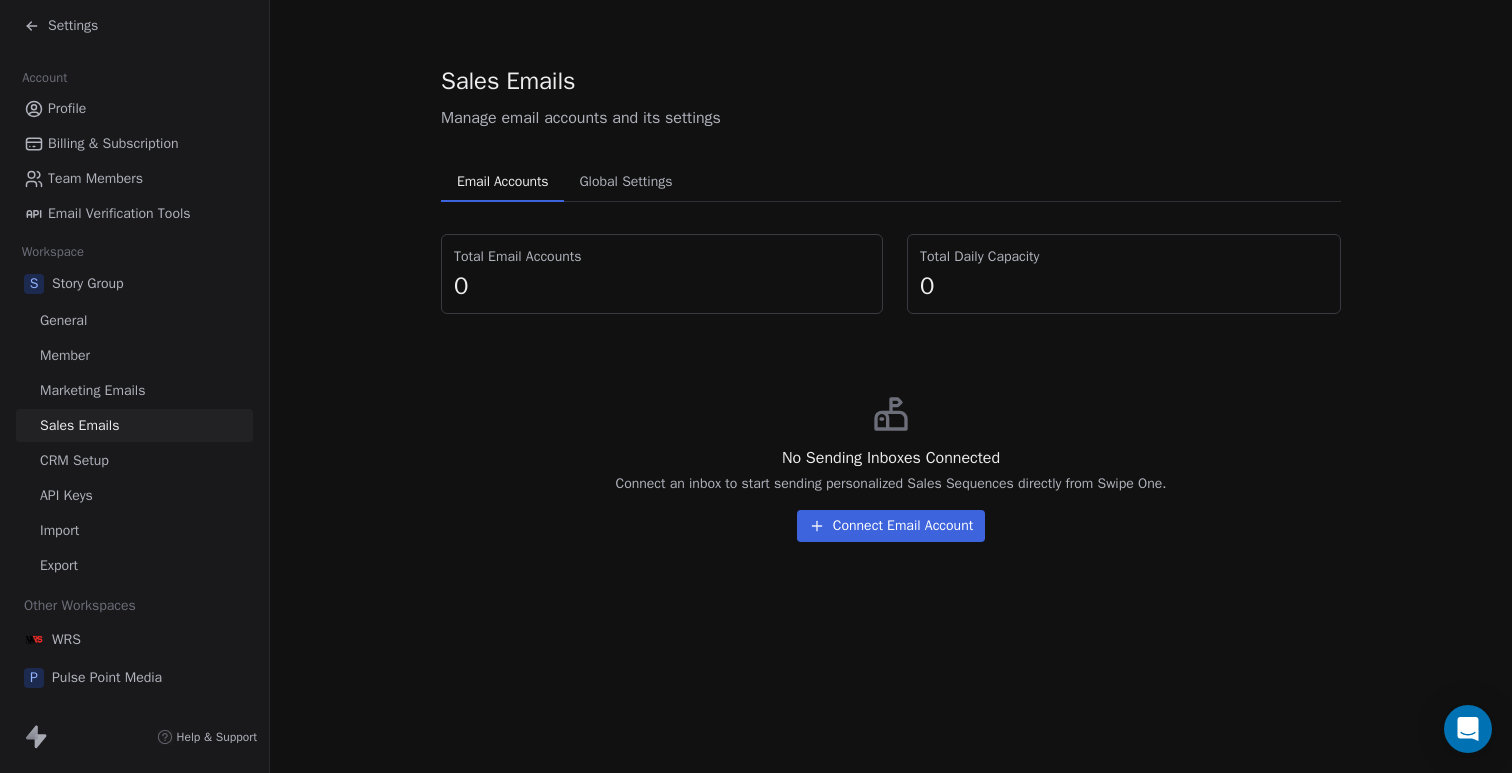 click on "Connect Email Account" at bounding box center [891, 526] 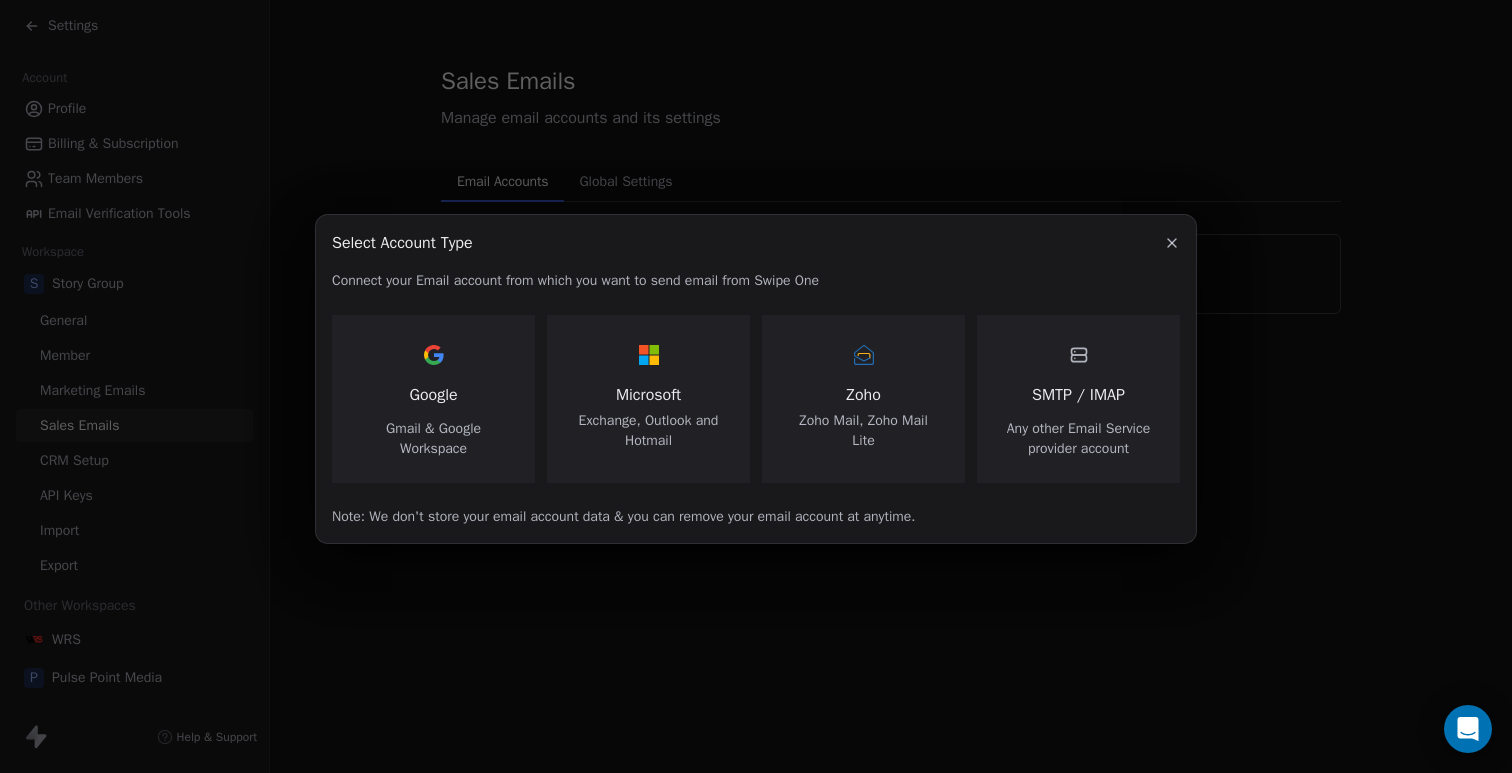 click on "Google Gmail & Google Workspace" at bounding box center [433, 399] 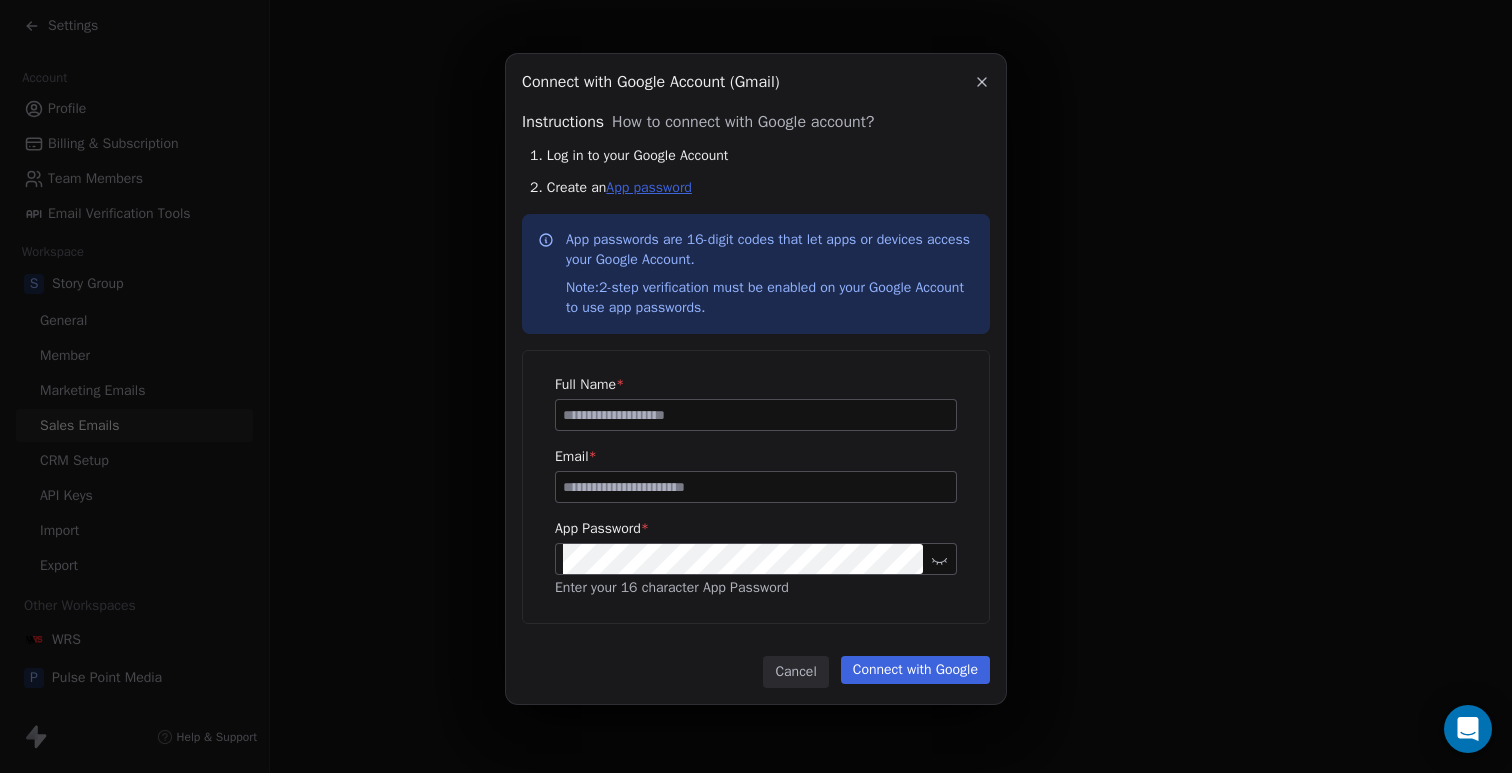 click on "App password" at bounding box center (649, 187) 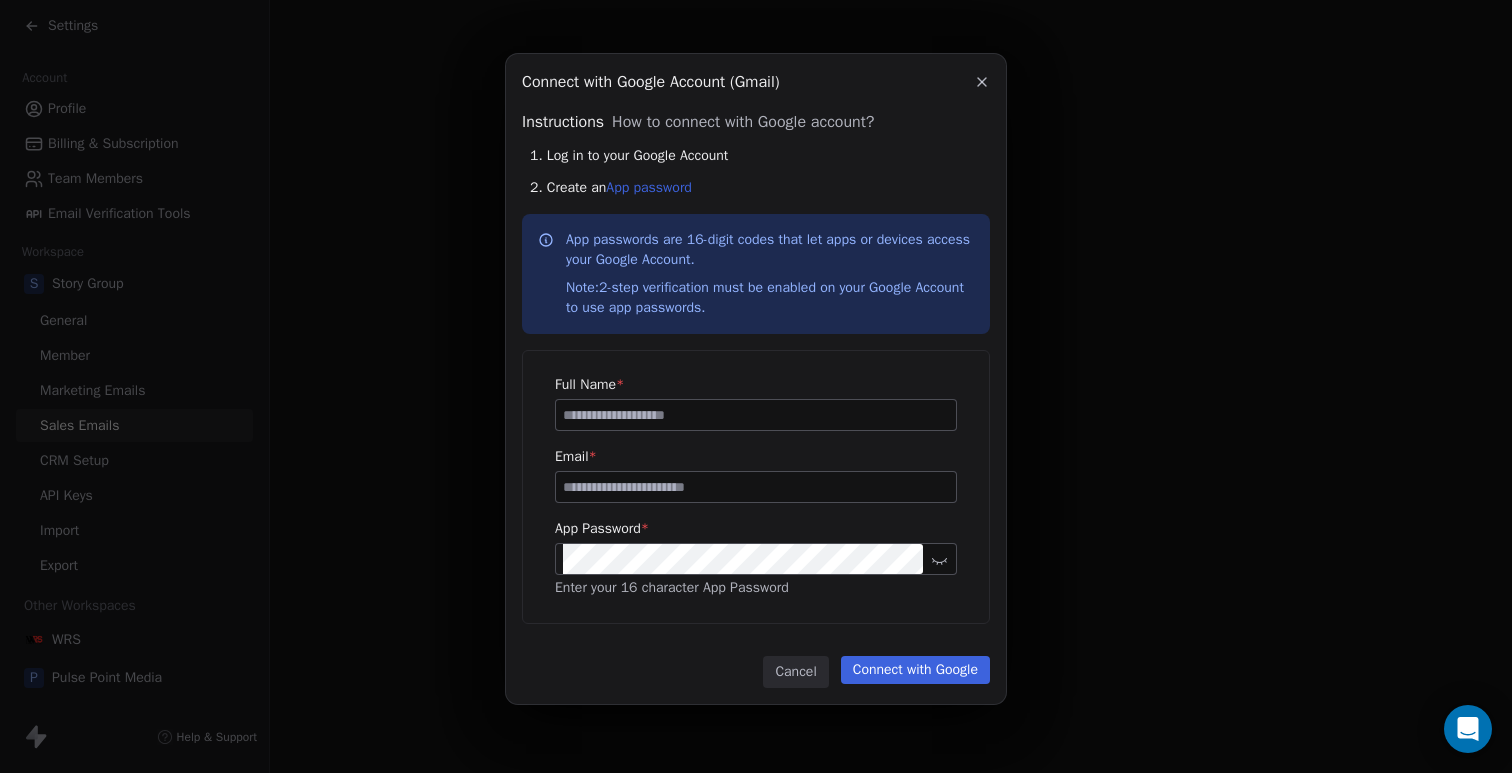 click 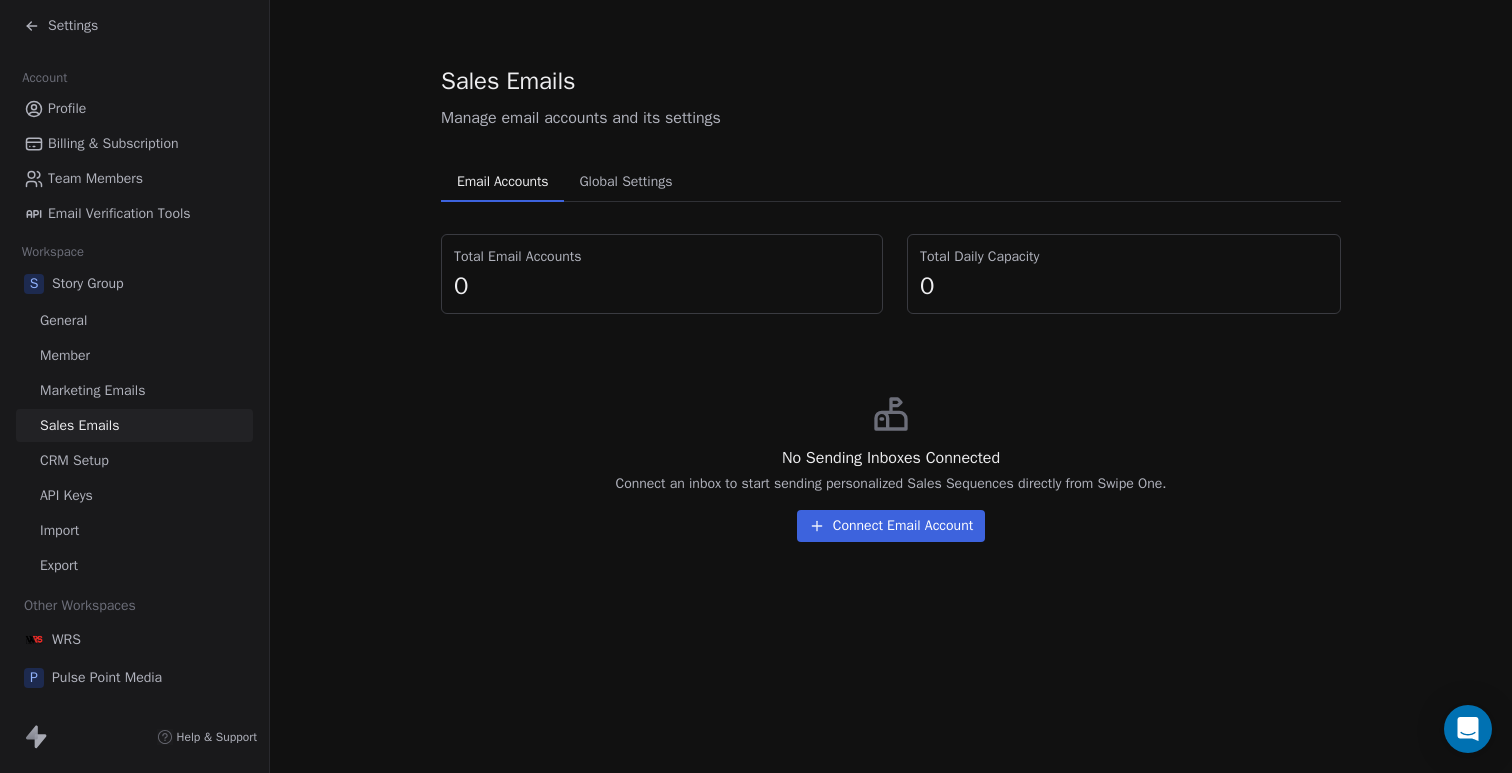 click on "Marketing Emails" at bounding box center [92, 390] 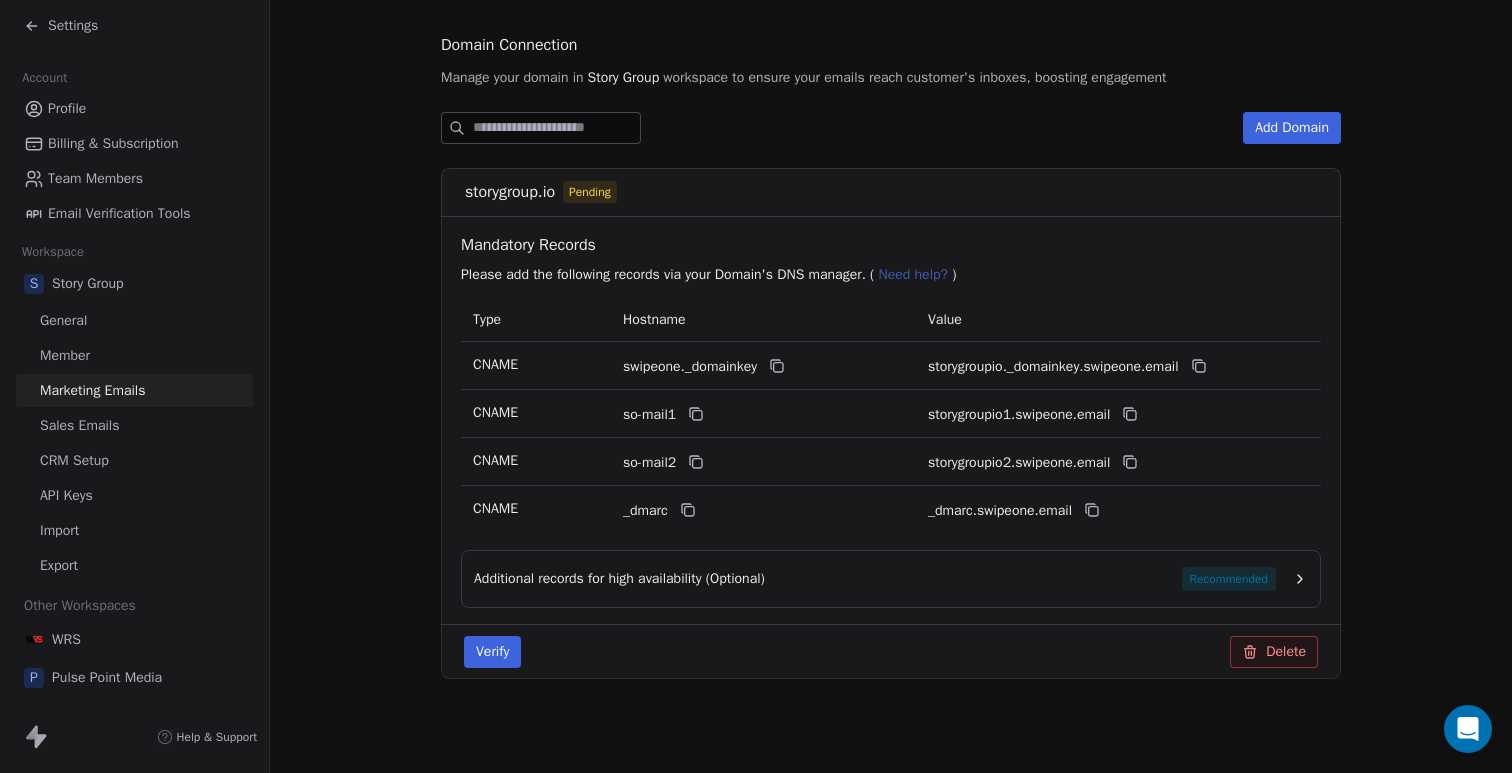scroll, scrollTop: 208, scrollLeft: 0, axis: vertical 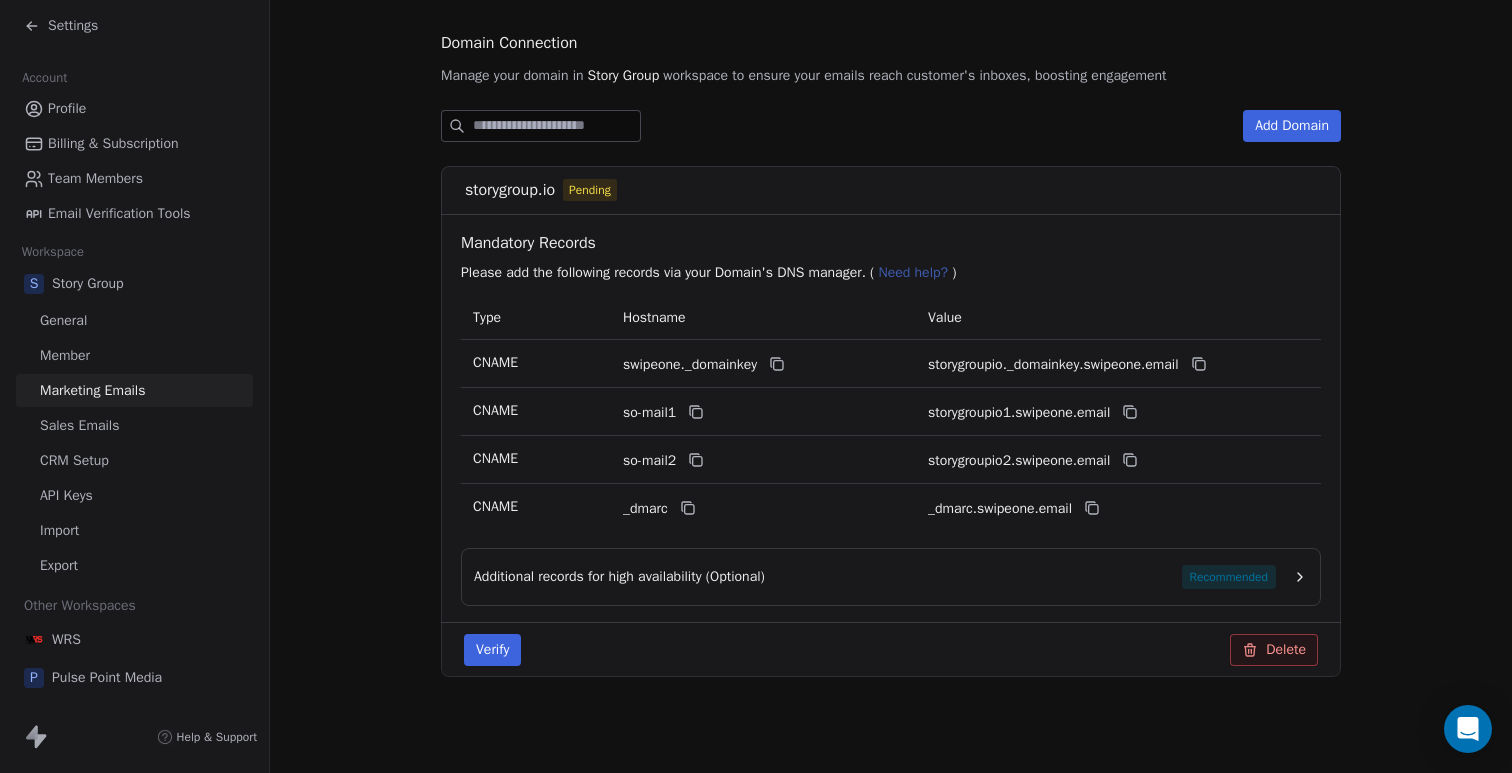 click on "Verify" at bounding box center [492, 650] 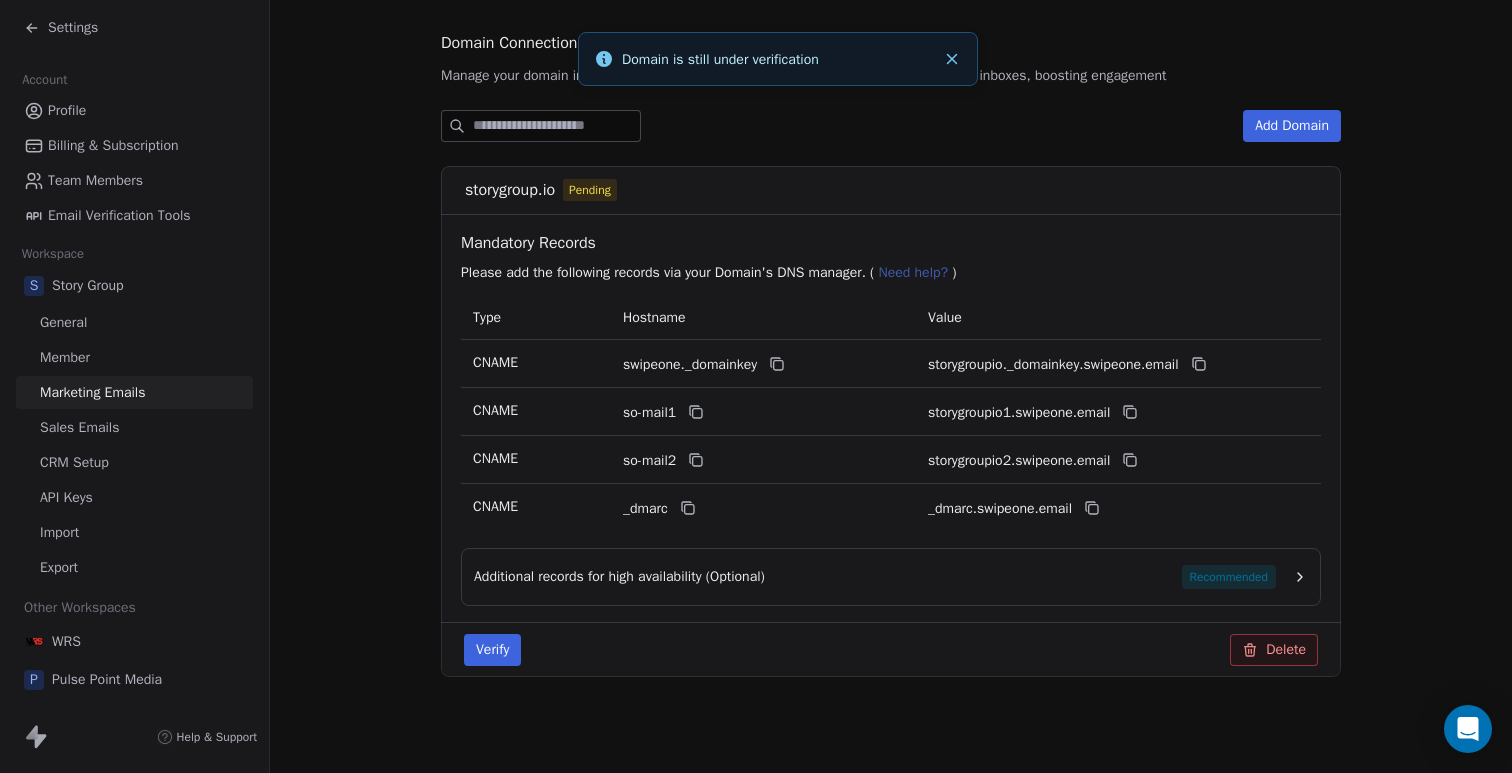 scroll, scrollTop: 0, scrollLeft: 0, axis: both 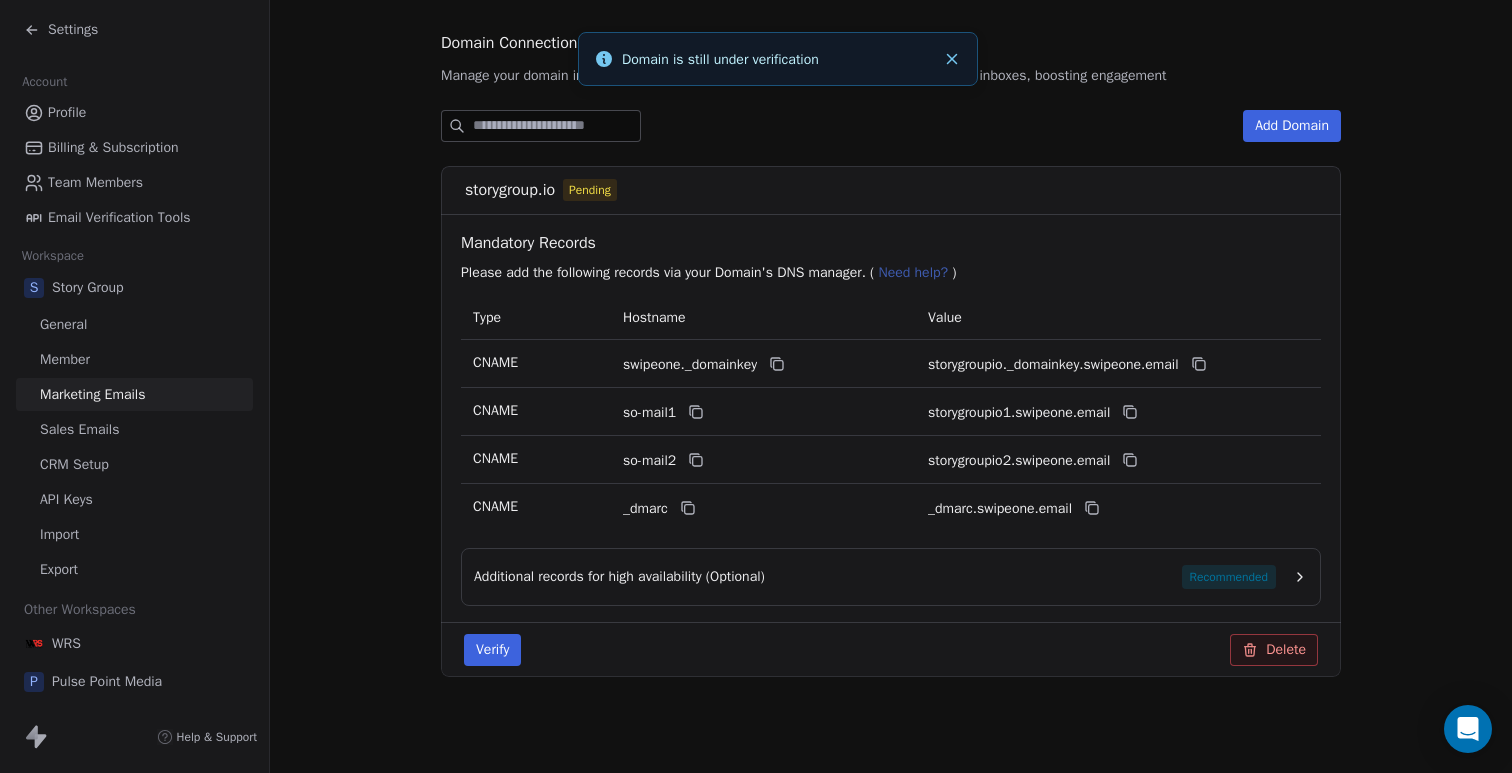 click on "Story Group" at bounding box center [88, 288] 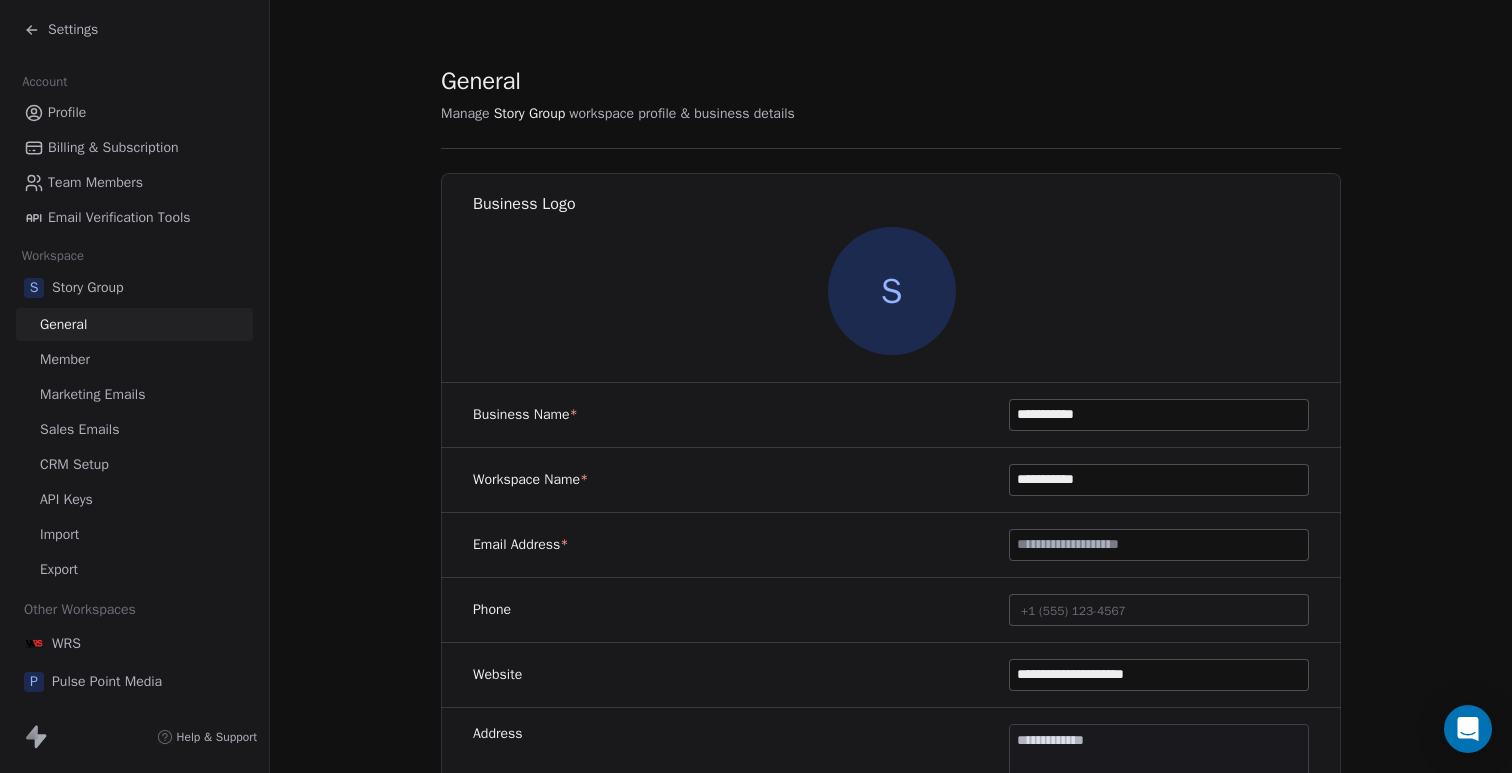 click on "Settings" at bounding box center (73, 30) 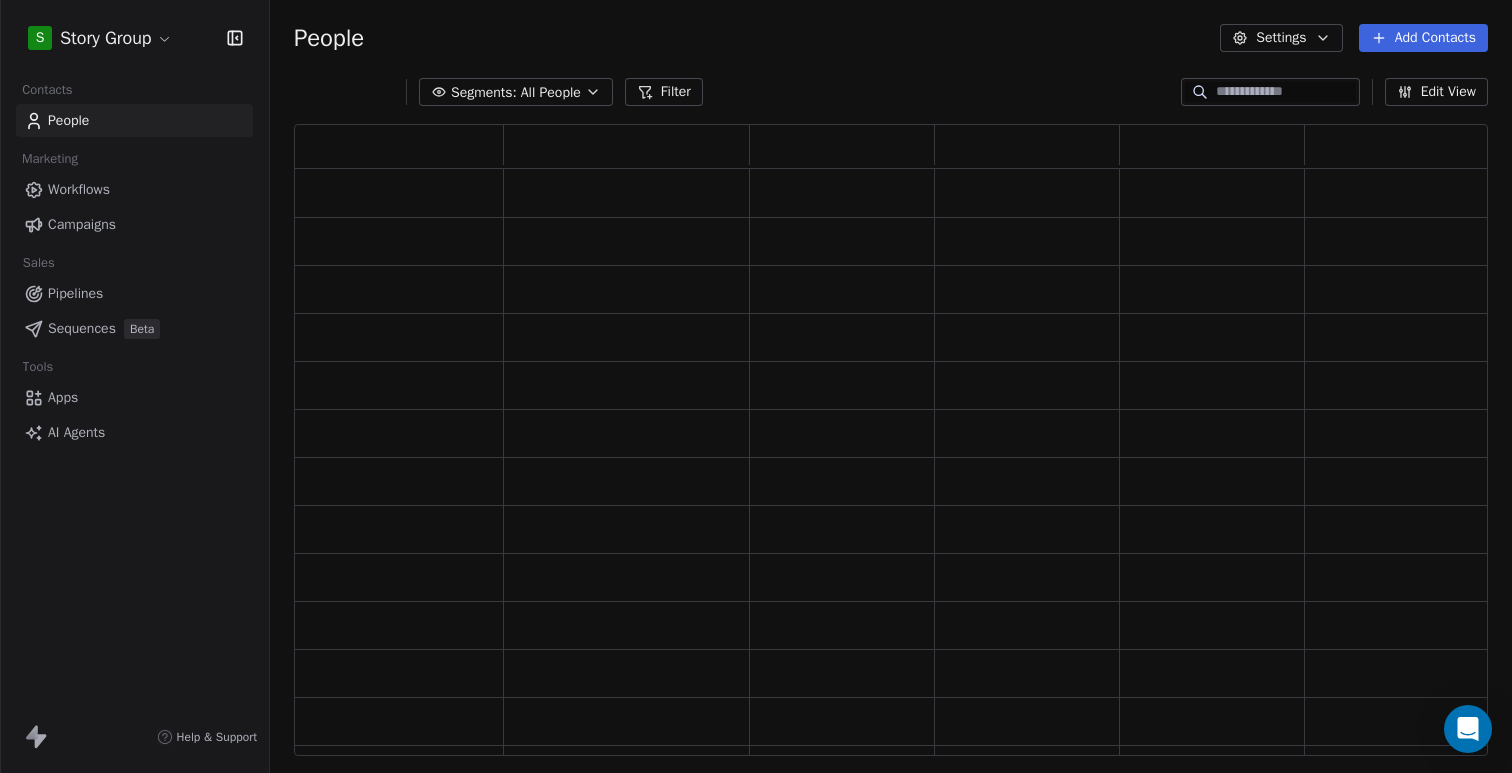 scroll, scrollTop: 16, scrollLeft: 16, axis: both 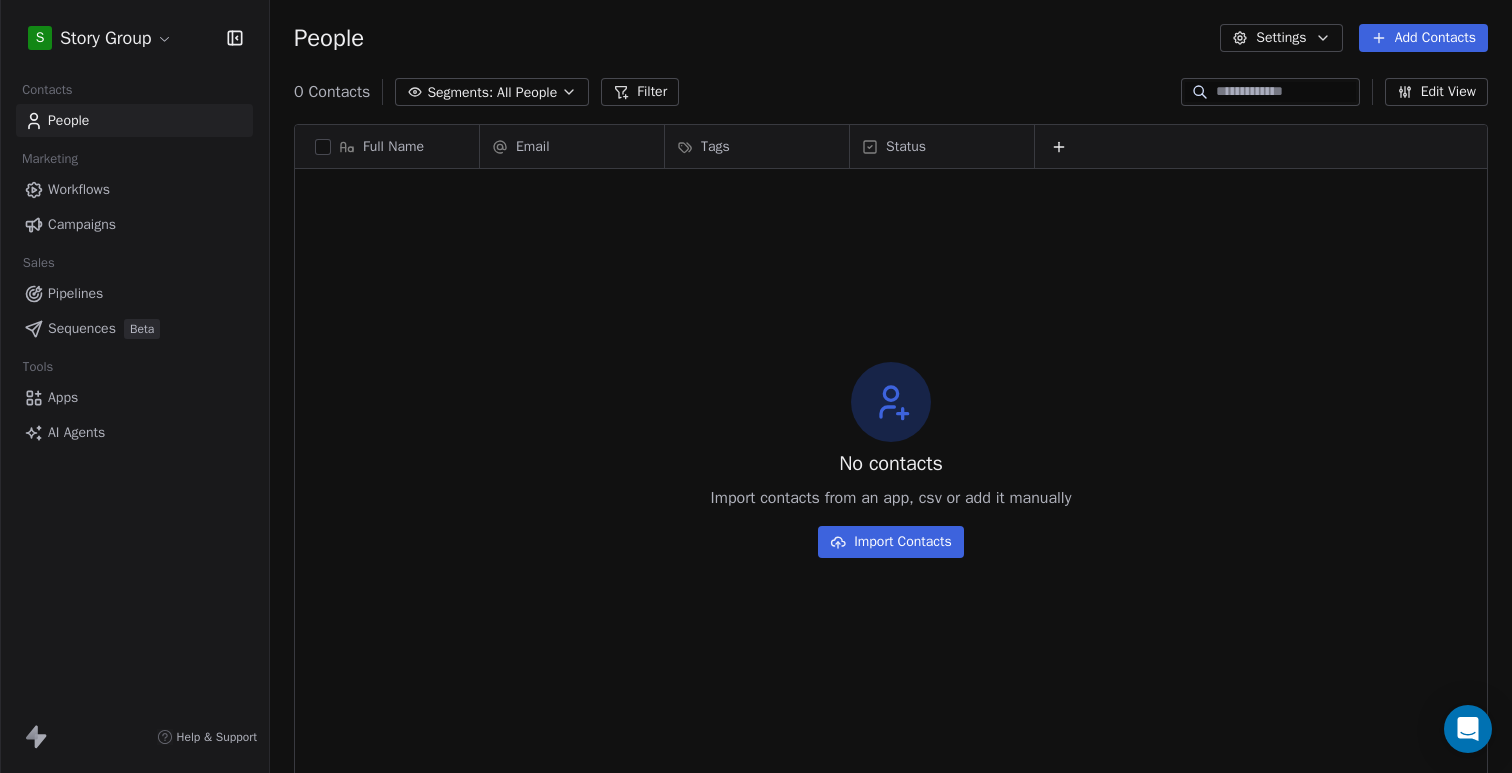 click on "Full Name B [LAST] A [LAST] T [LAST] M [LAST] C [LAST] W [LAST] M [LAST] J [LAST] S [LAST] K [LAST] S [LAST] E [LAST] D [LAST] L [LAST] J [LAST] A [LAST] J [LAST] V [LAST] C [LAST] A [LAST] S [LAST] T [LAST] K [LAST] S [LAST] G [LAST] S [LAST] J [LAST] D [LAST] M [LAST] A [LAST] M [LAST] D [LAST] A [LAST] Office Name Election Location State Phone Number Email Tags Primary Election Email Verification Status [USERNAME]@[DOMAIN] List > Calendly Pending [USERNAME]@[DOMAIN] List > Calendly Pending [USERNAME]@[DOMAIN] Pending" at bounding box center (756, 386) 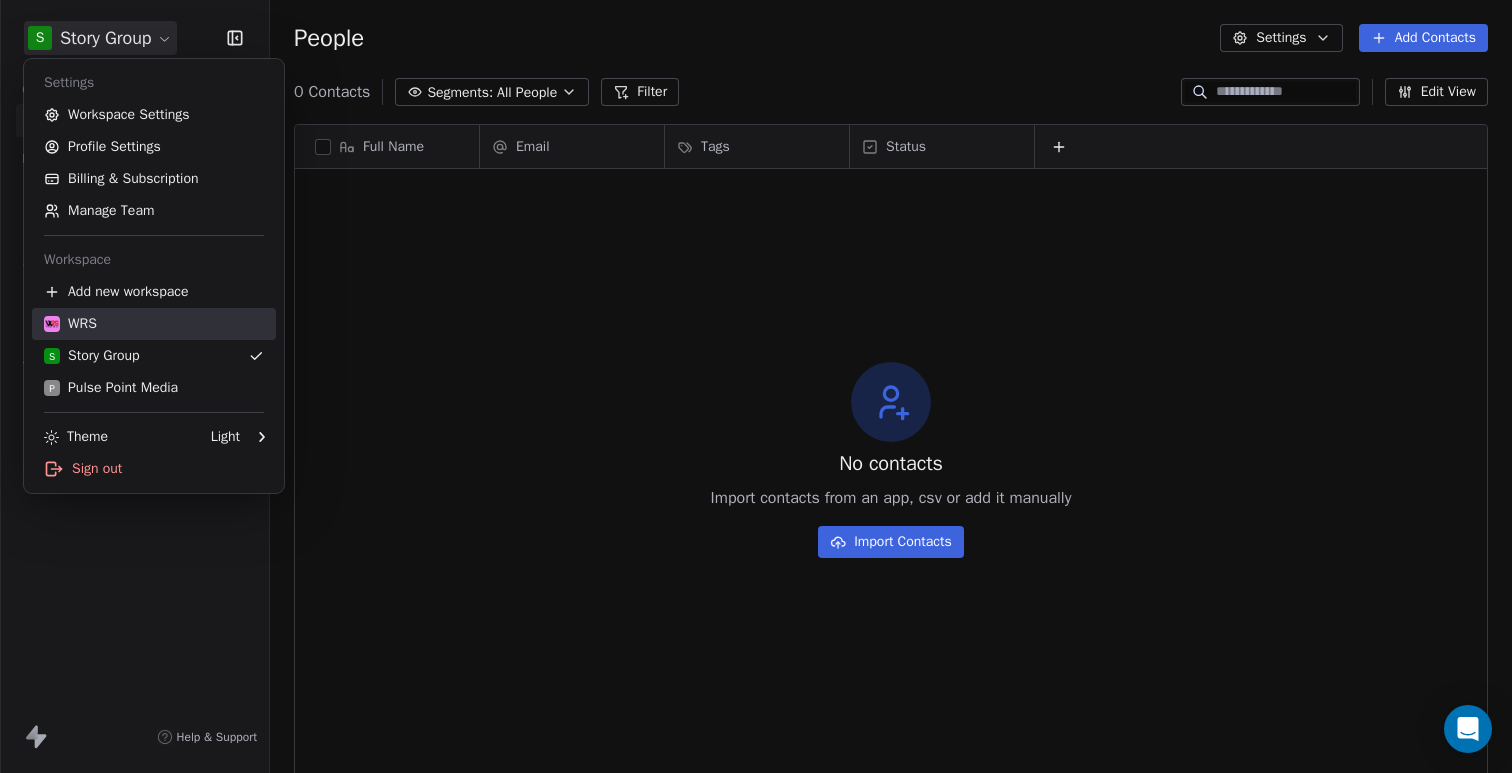 click on "WRS" at bounding box center (154, 324) 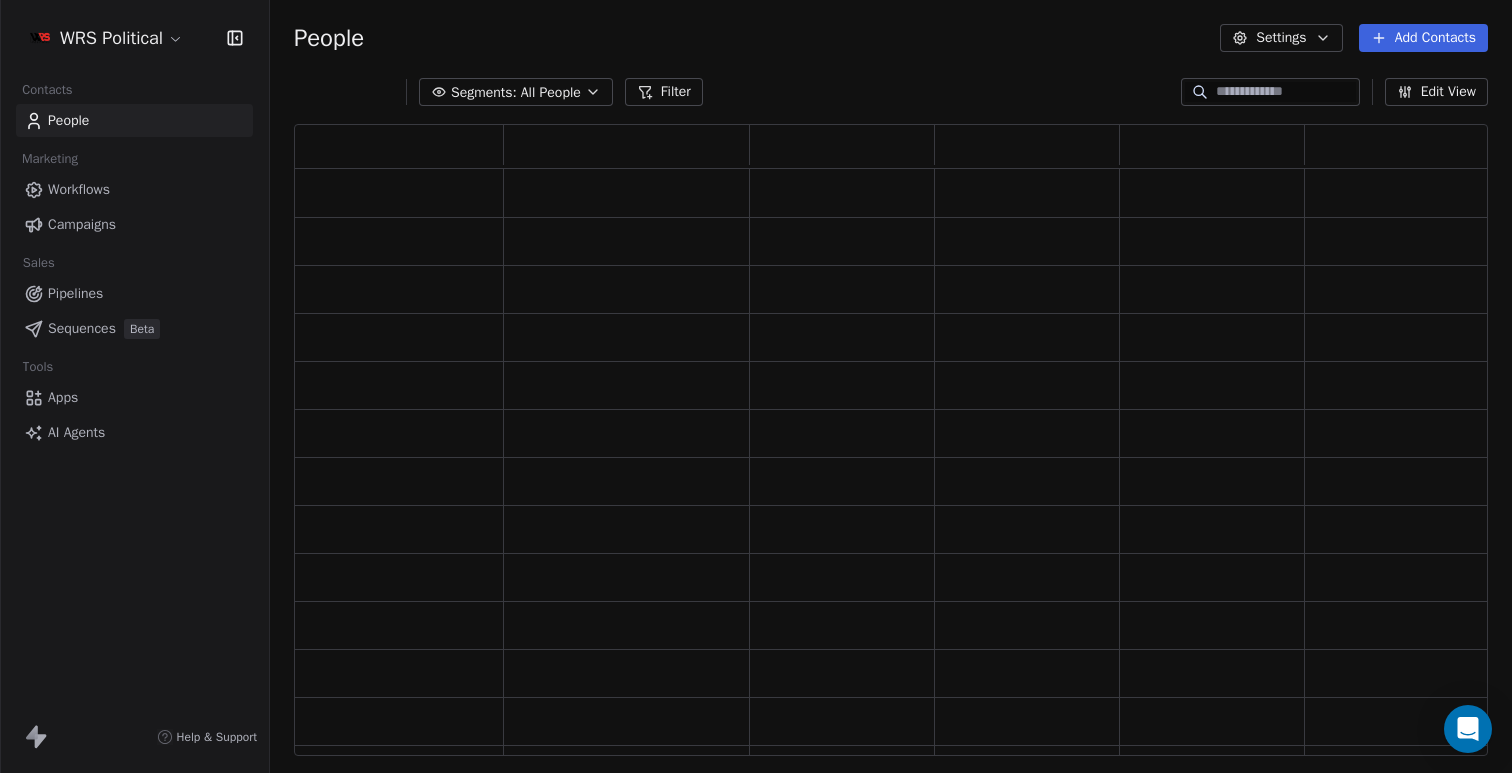 scroll, scrollTop: 16, scrollLeft: 16, axis: both 